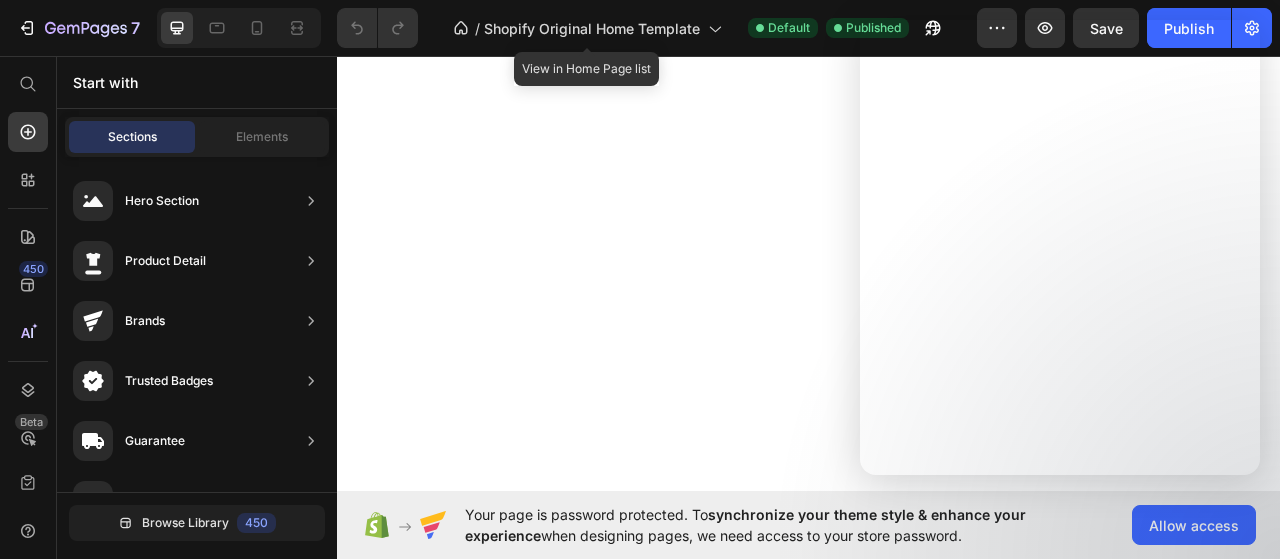 scroll, scrollTop: 0, scrollLeft: 0, axis: both 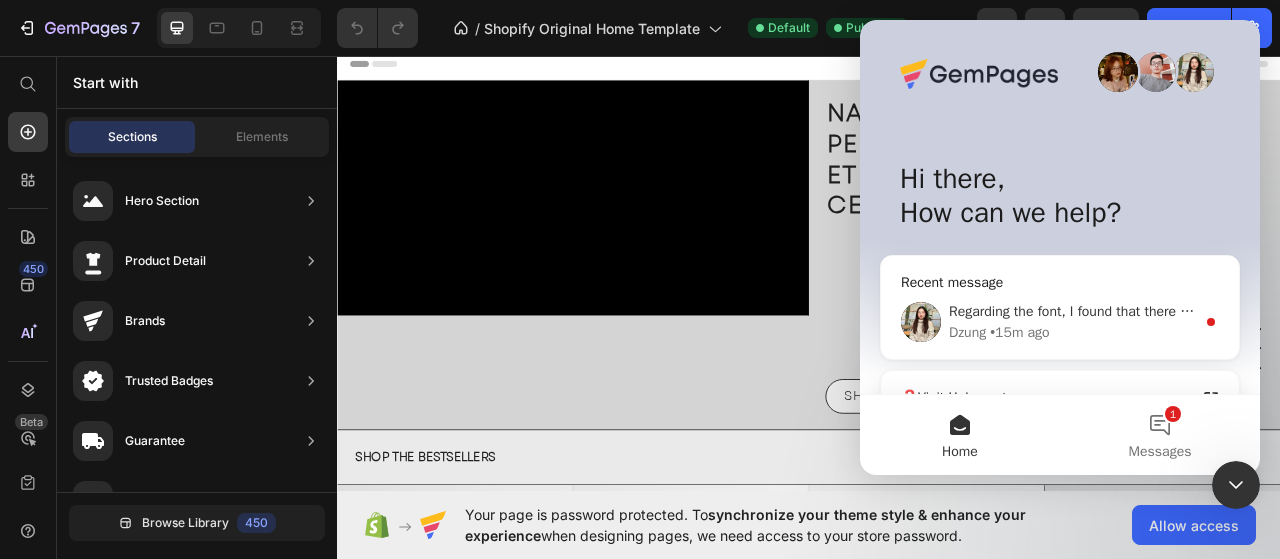 click on "Regarding the font, I found that there are a few custom font codes in the theme that are affecting the fonts on the GemPages page     In this case, may I know if you still want to use these three custom codes?    There is already a code snippet that sets the font for headings to "[FONT]" and for text blocks to "[FONT]:   In this case, you are suggested to remove the above 3 custom codes to make sure the text inherits the correct font." at bounding box center (2264, 311) 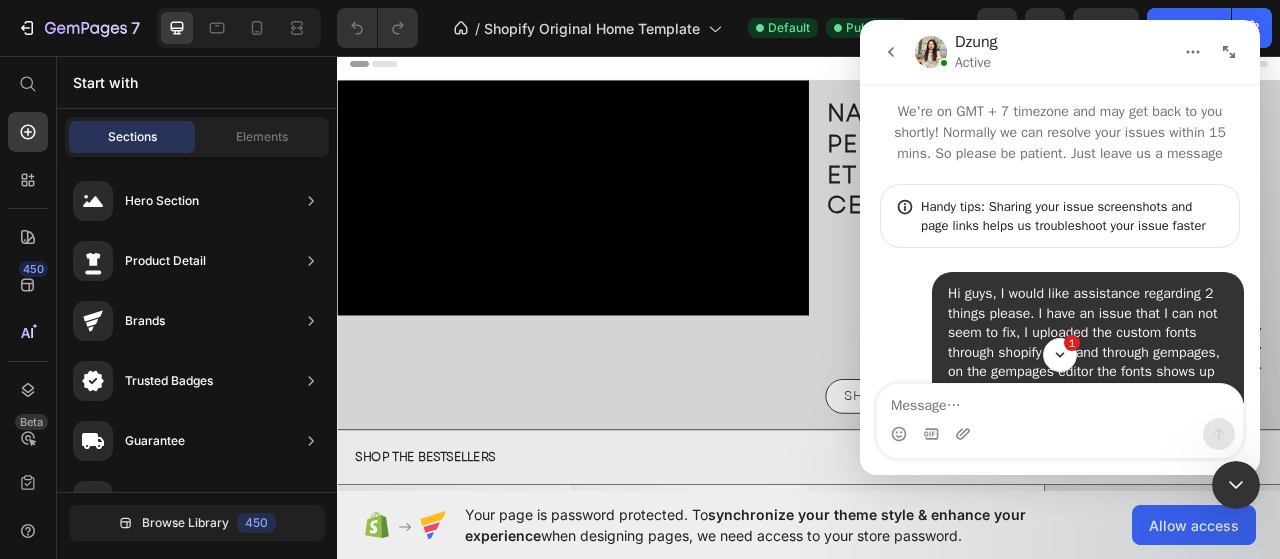 scroll, scrollTop: 2, scrollLeft: 0, axis: vertical 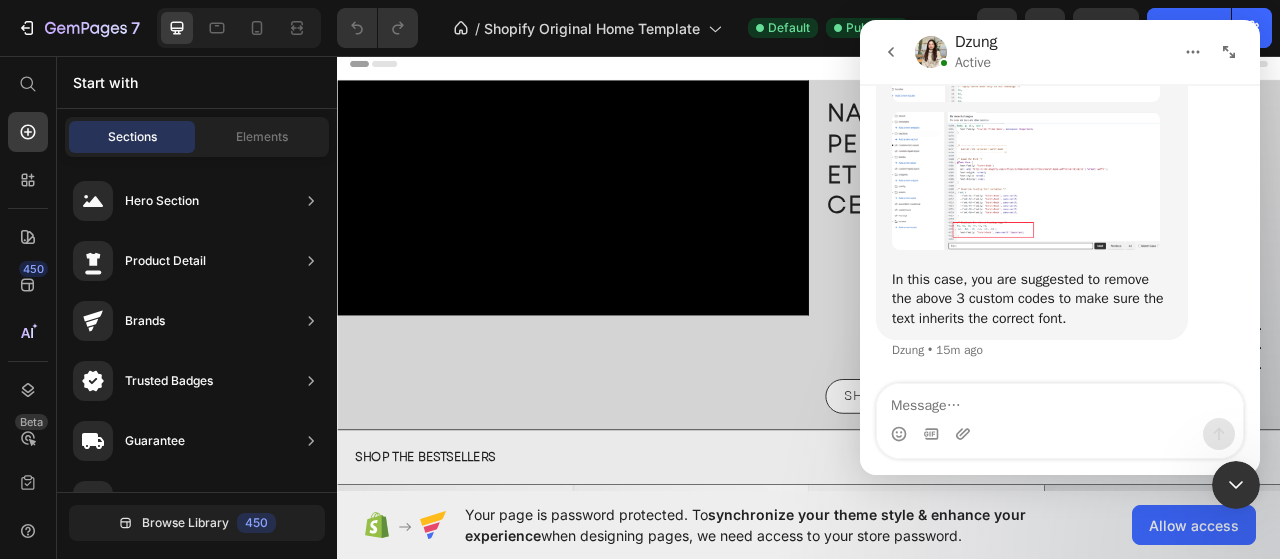 click at bounding box center (1060, 401) 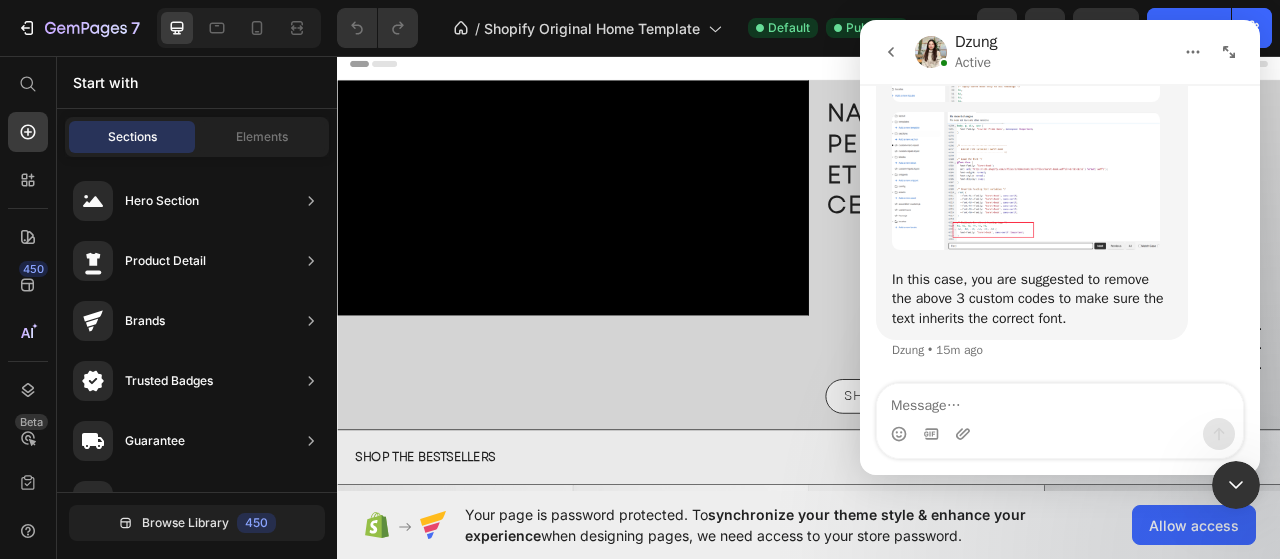 scroll, scrollTop: 0, scrollLeft: 0, axis: both 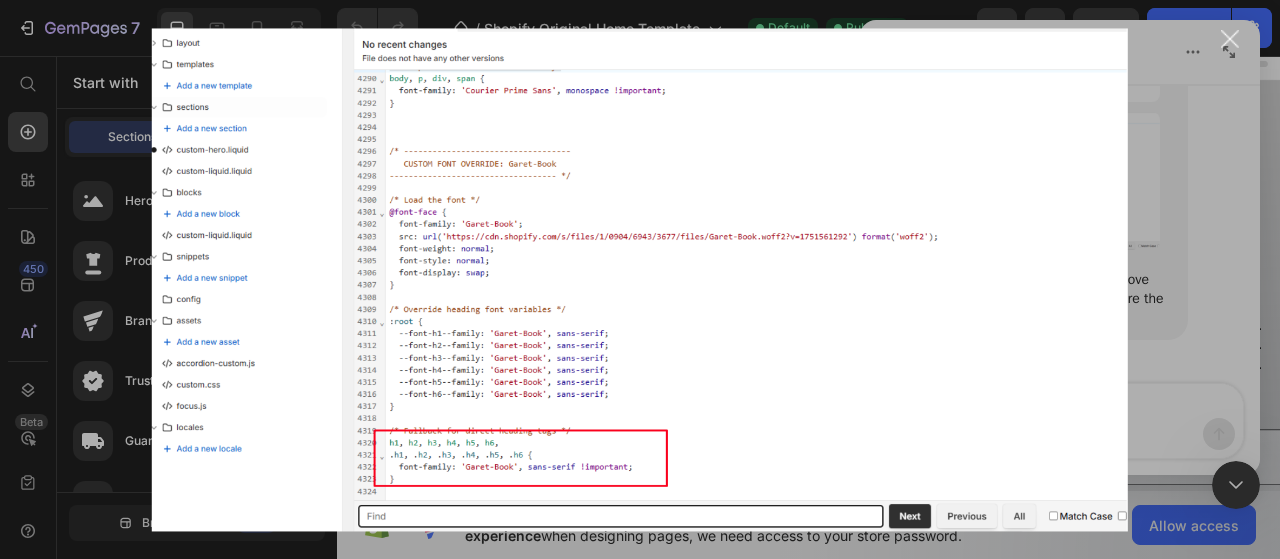 click at bounding box center (640, 279) 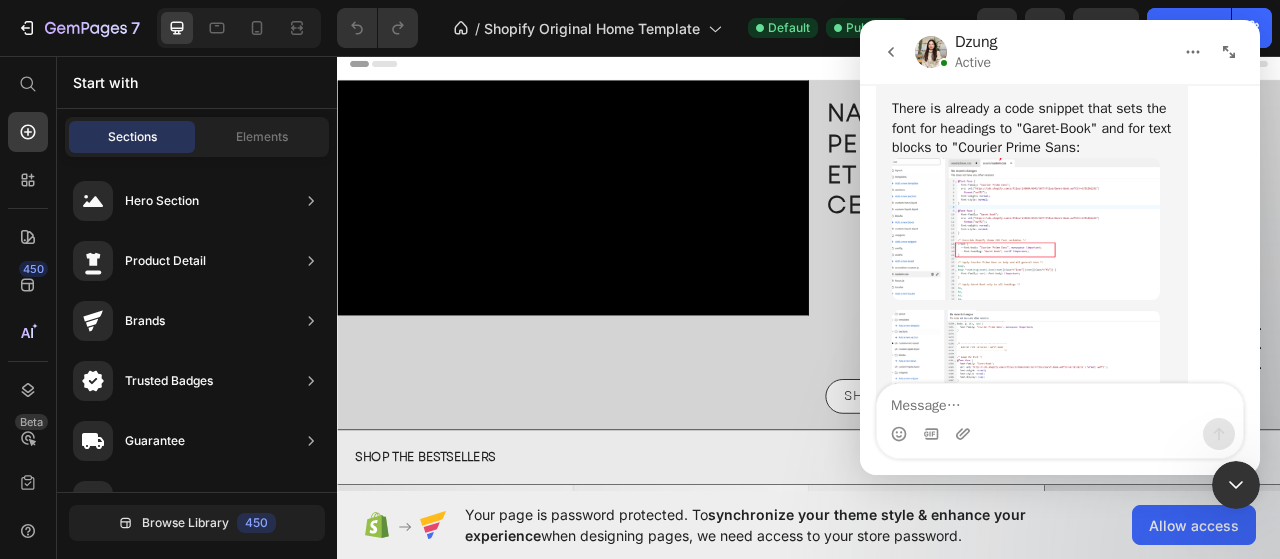 scroll, scrollTop: 3328, scrollLeft: 0, axis: vertical 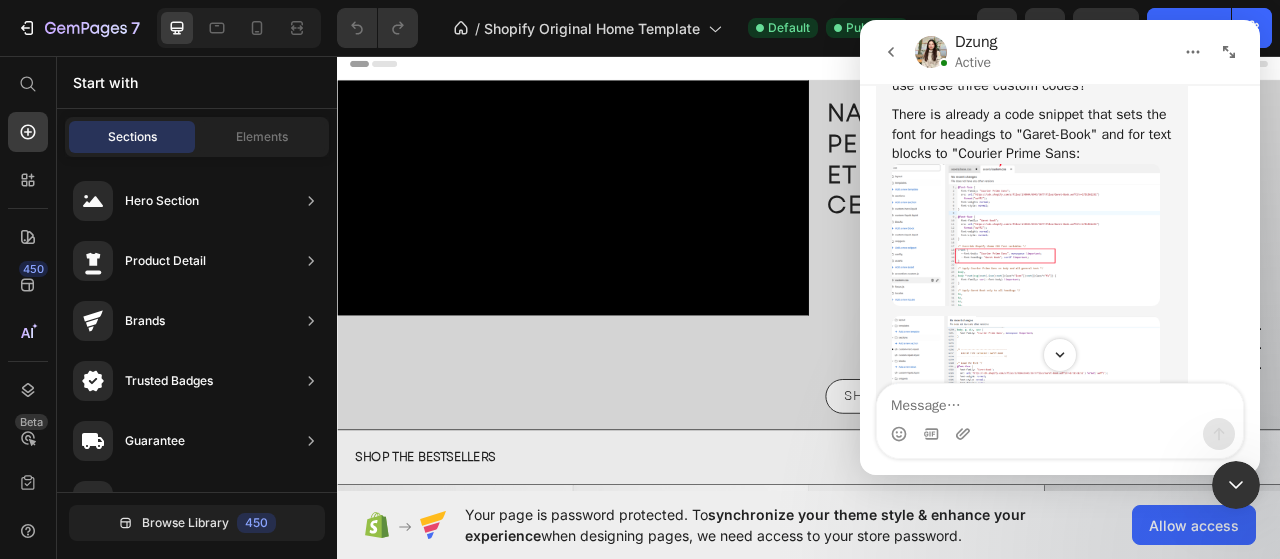 click at bounding box center [1026, 235] 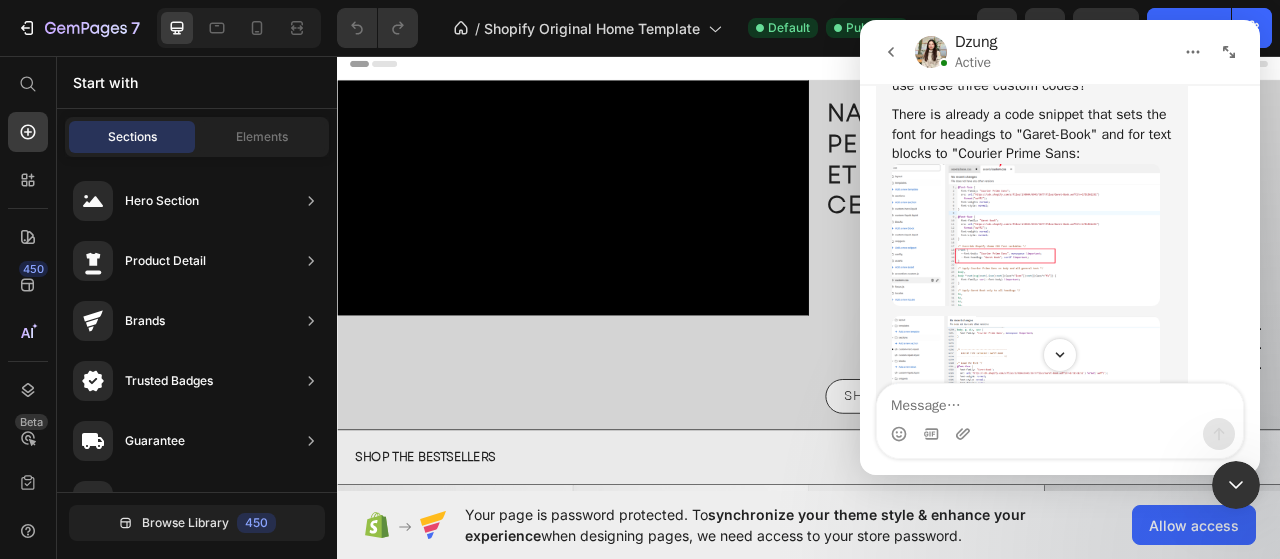 scroll, scrollTop: 0, scrollLeft: 0, axis: both 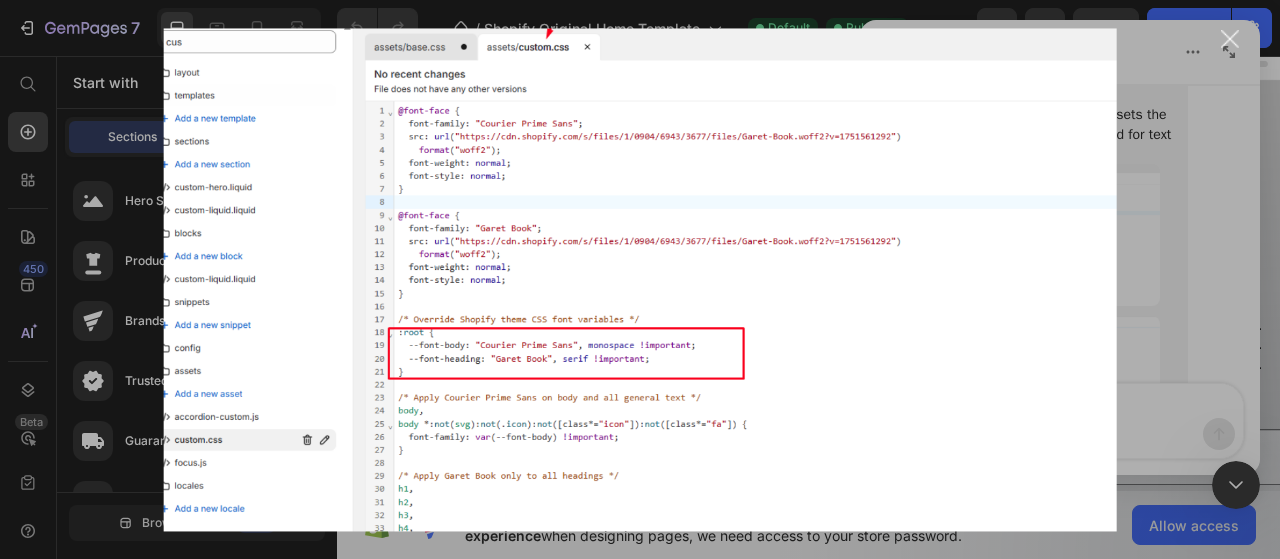 click at bounding box center (640, 279) 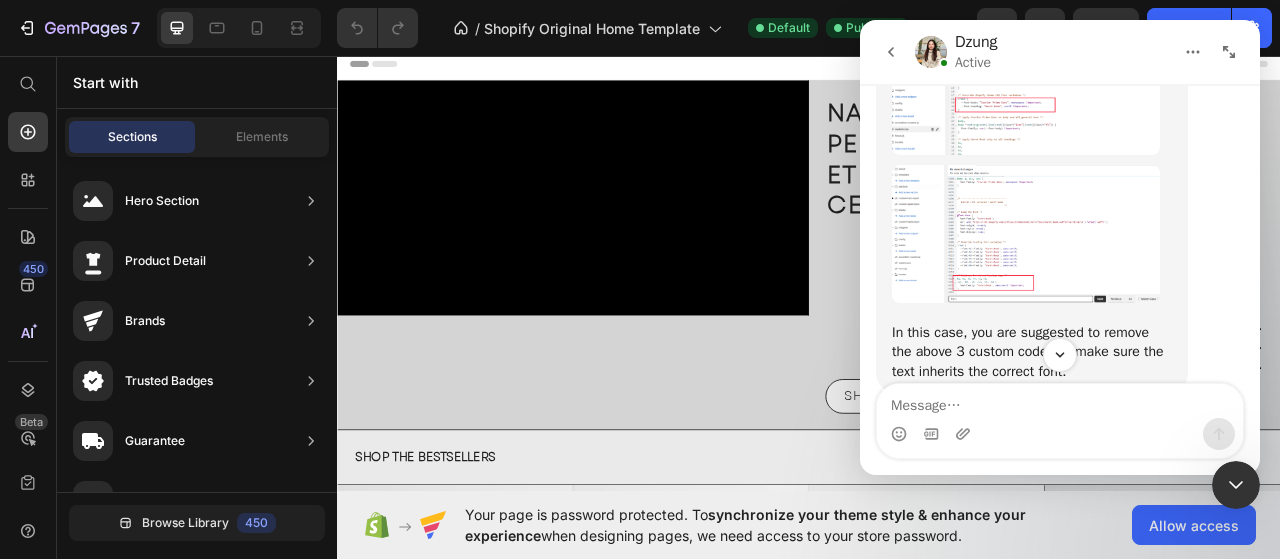 scroll, scrollTop: 3480, scrollLeft: 0, axis: vertical 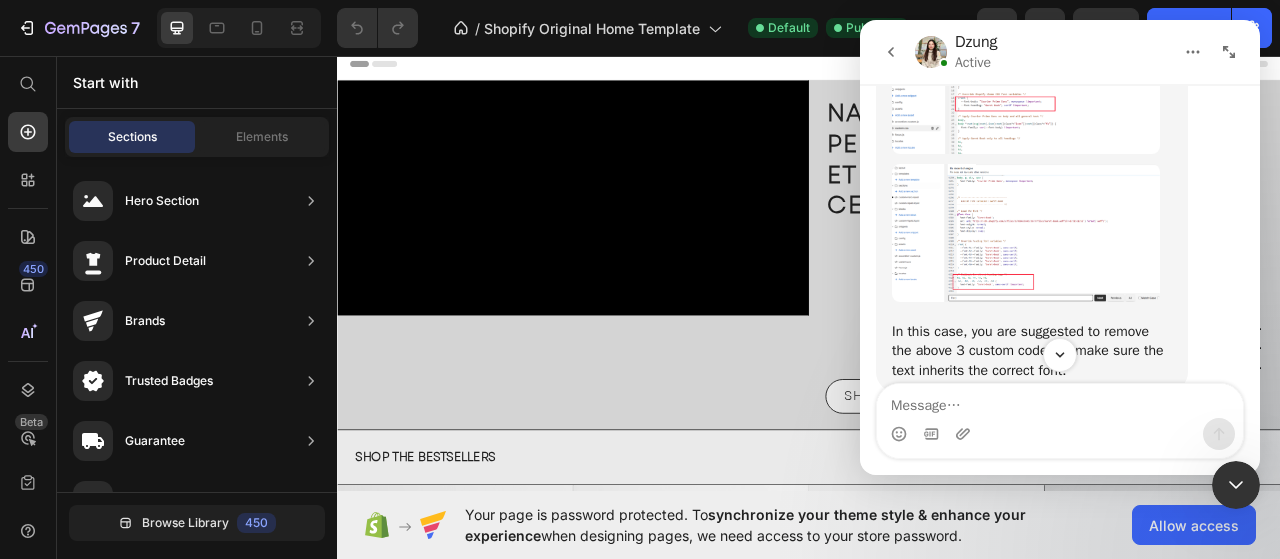click at bounding box center [1026, 233] 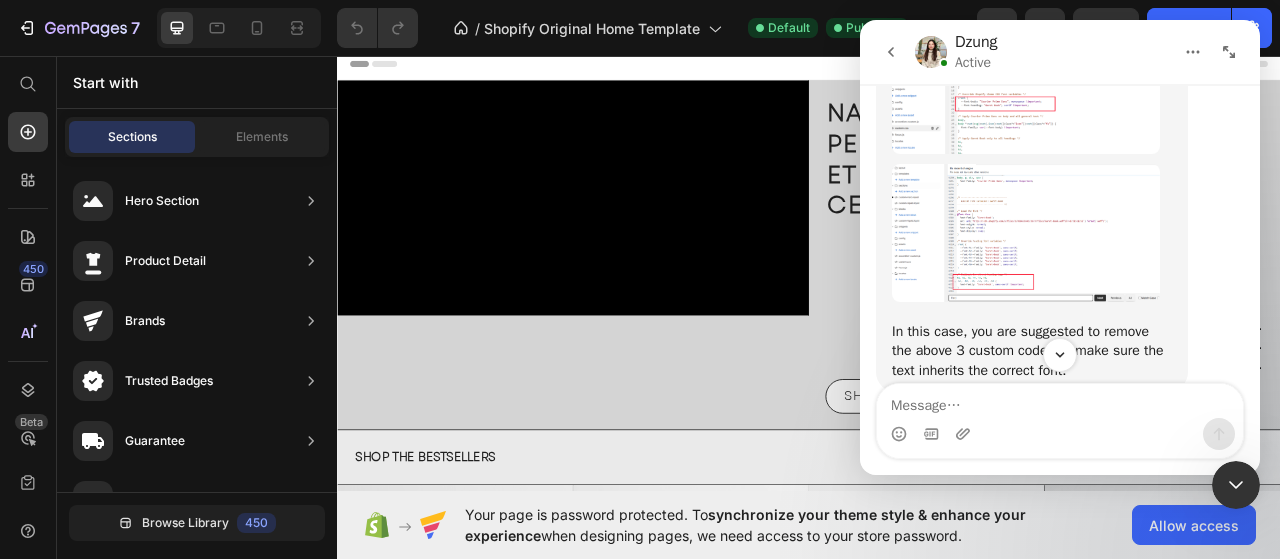 scroll, scrollTop: 0, scrollLeft: 0, axis: both 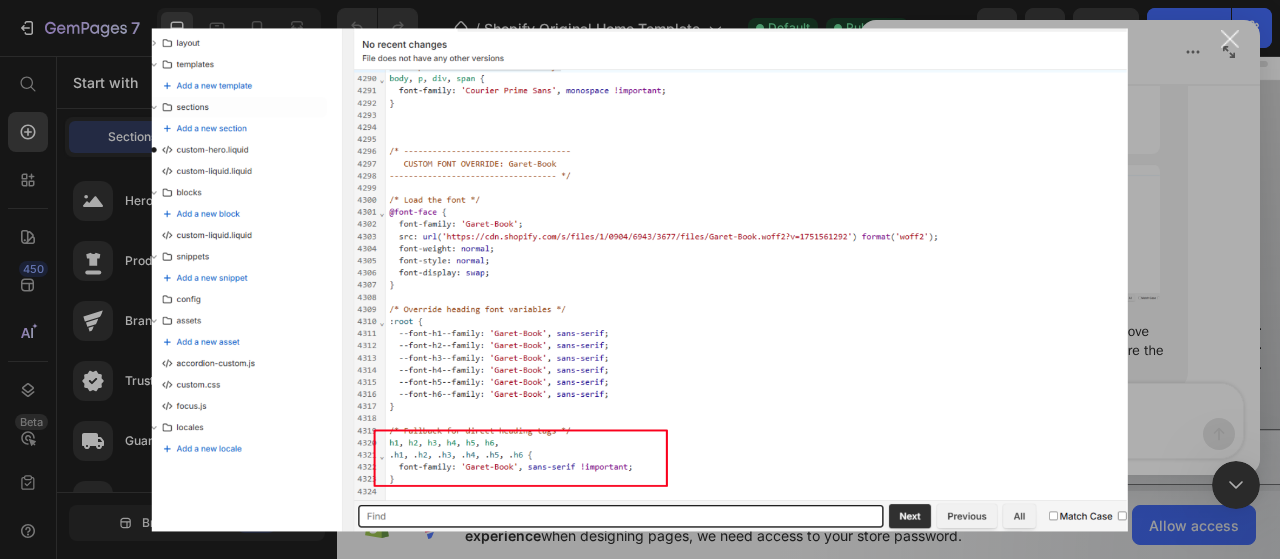 click at bounding box center [640, 279] 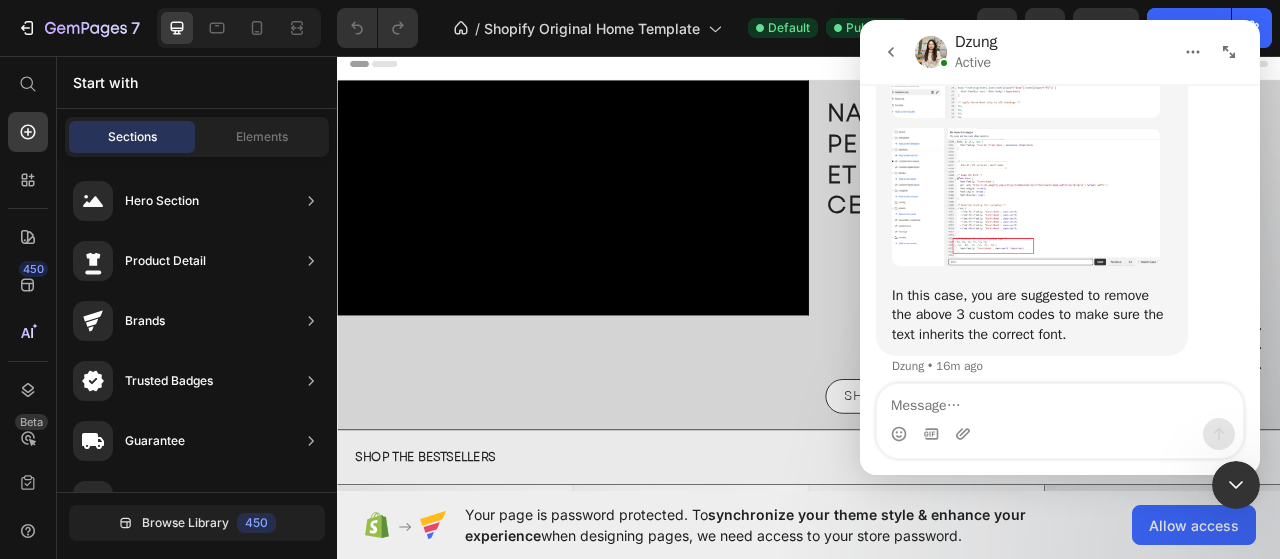 scroll, scrollTop: 3517, scrollLeft: 0, axis: vertical 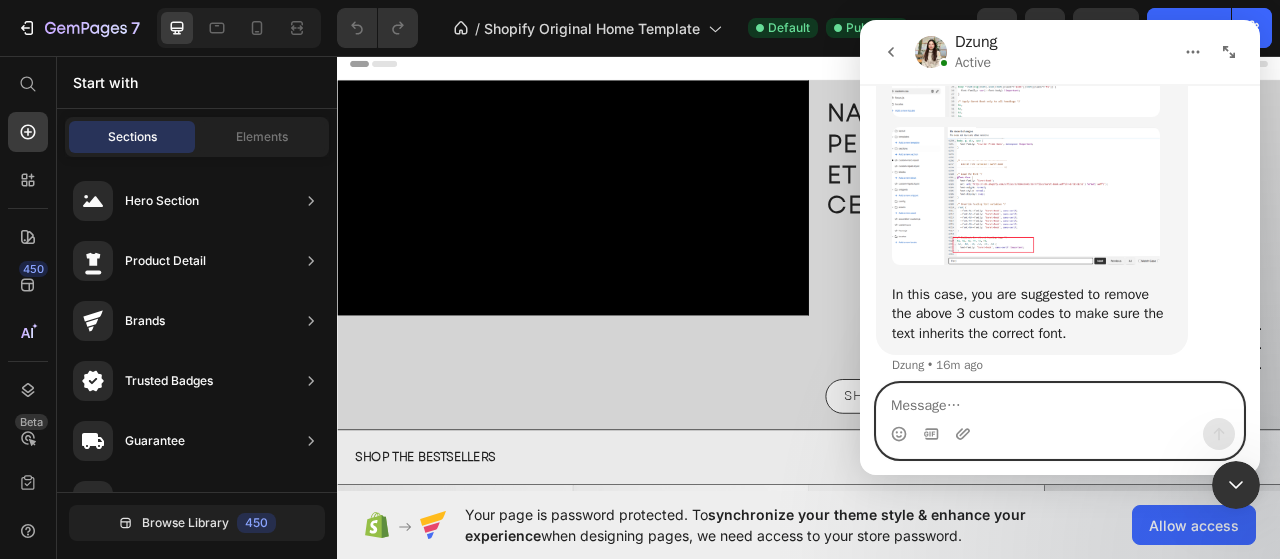 click at bounding box center [1060, 401] 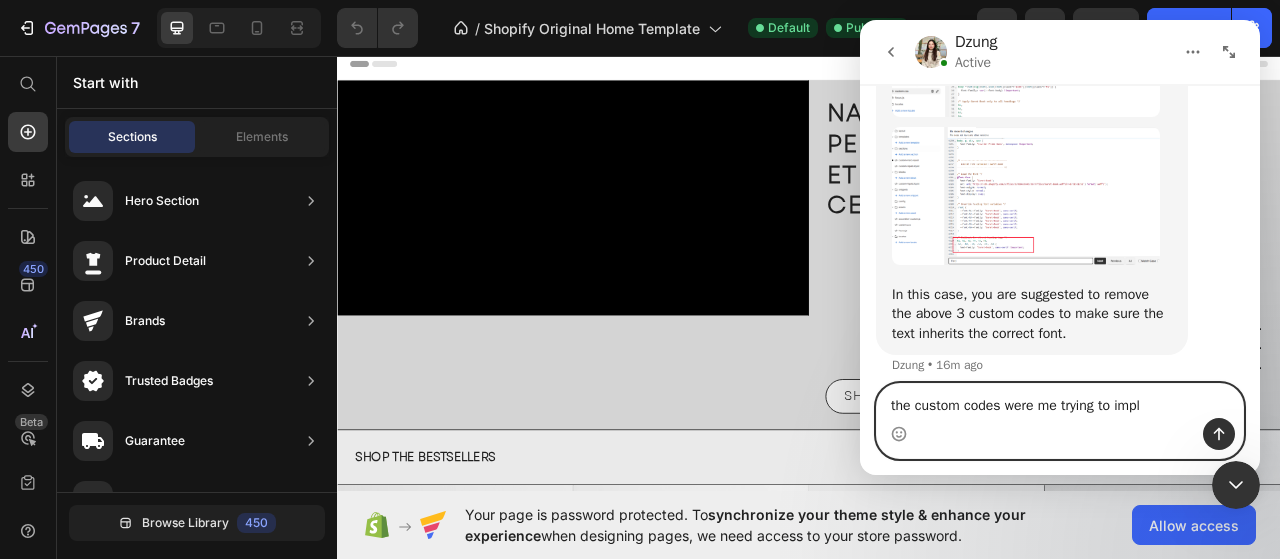 type on "the custom codes were me trying to imple" 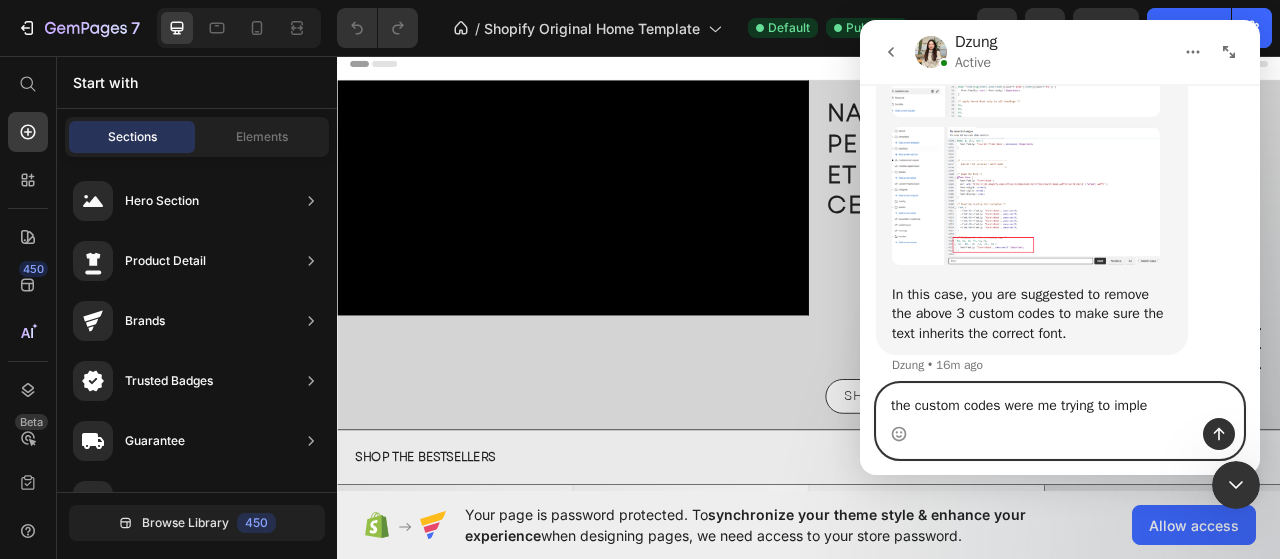 click on "the custom codes were me trying to imple" at bounding box center (1060, 401) 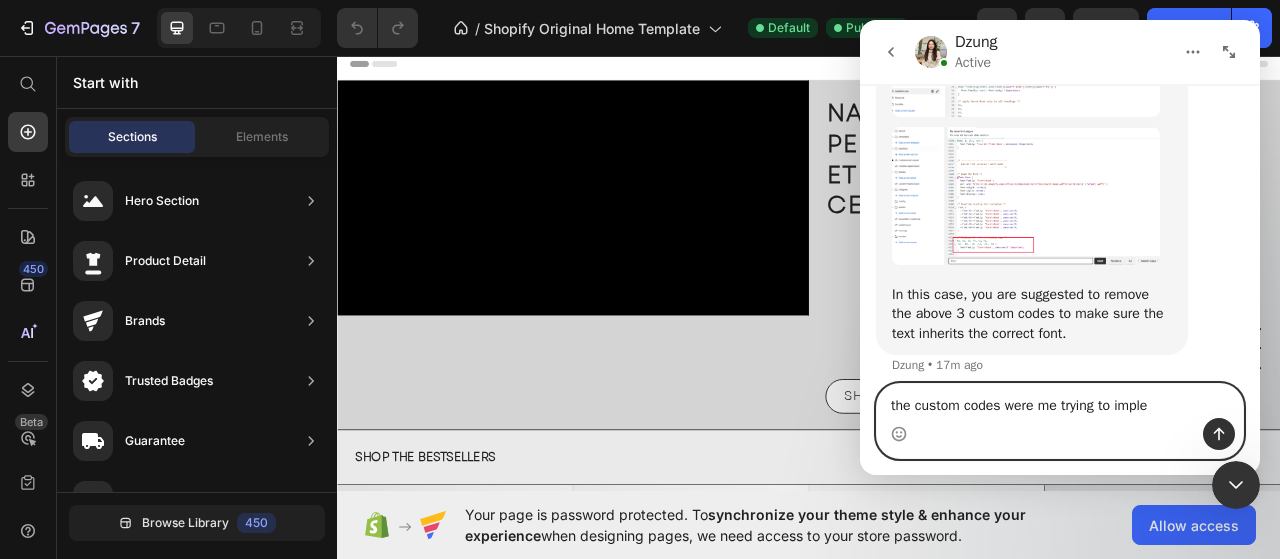 click on "the custom codes were me trying to imple" at bounding box center (1060, 401) 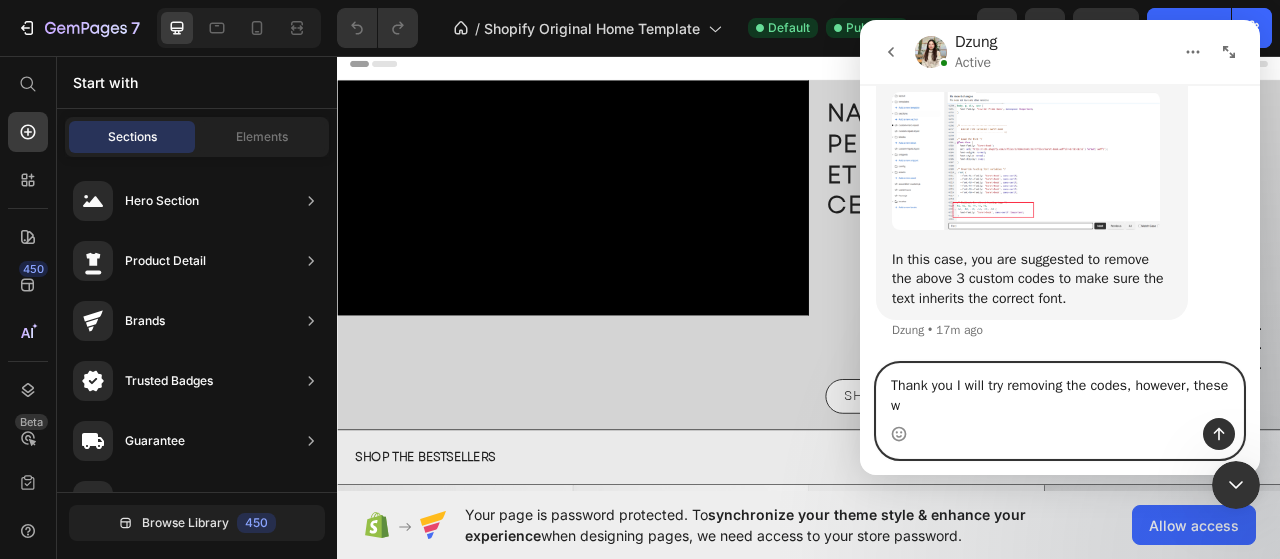 scroll, scrollTop: 3570, scrollLeft: 0, axis: vertical 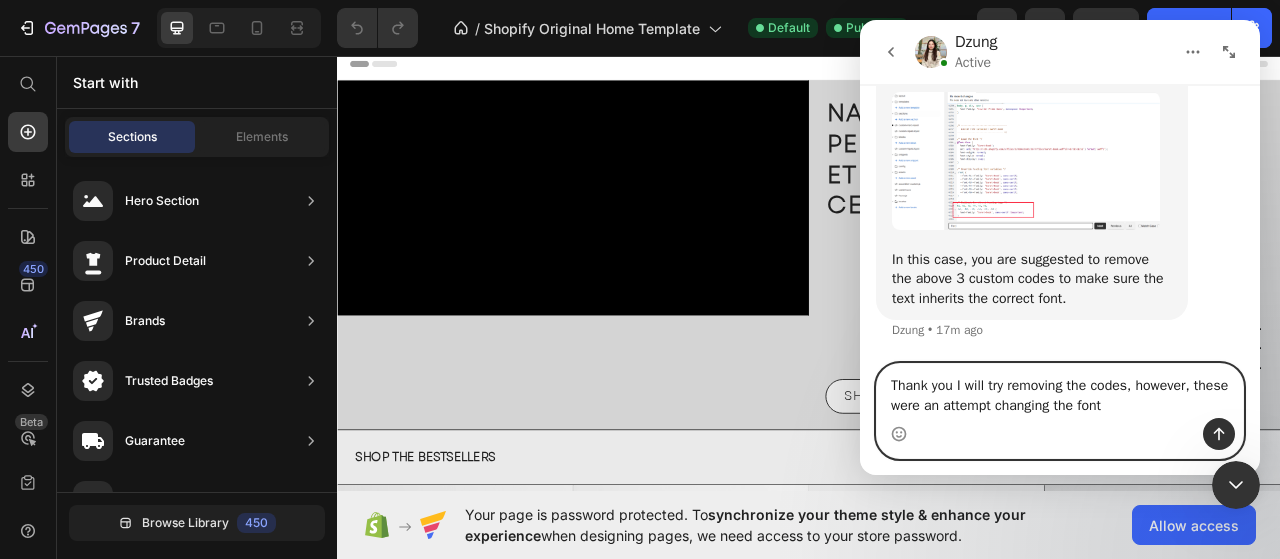 type on "Thank you I will try removing the codes, however, these were an attempt changing the font" 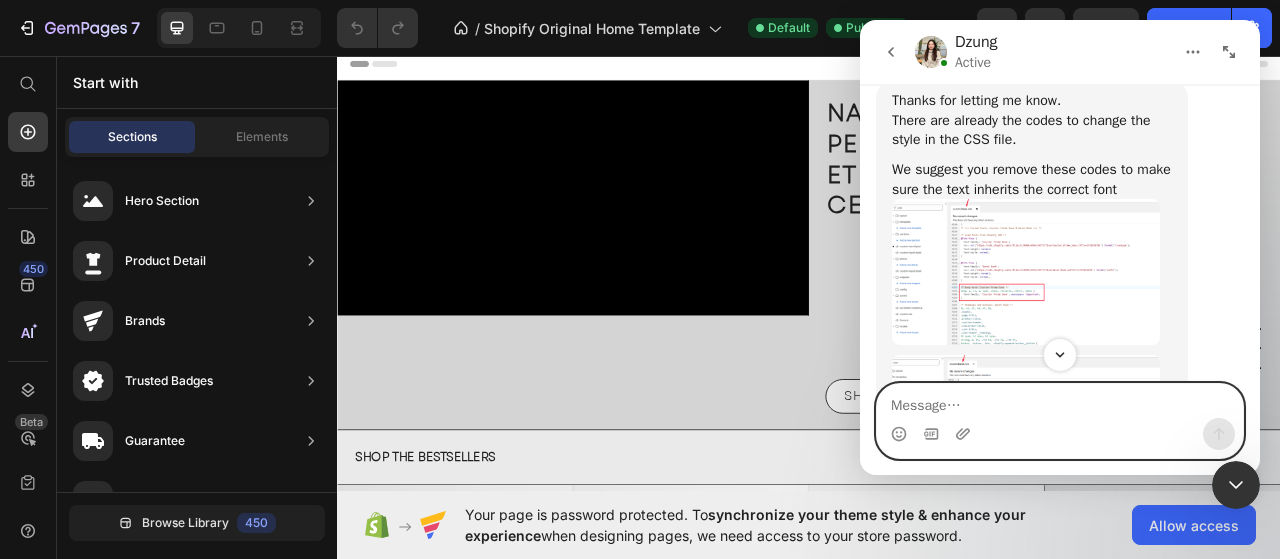 scroll, scrollTop: 3914, scrollLeft: 0, axis: vertical 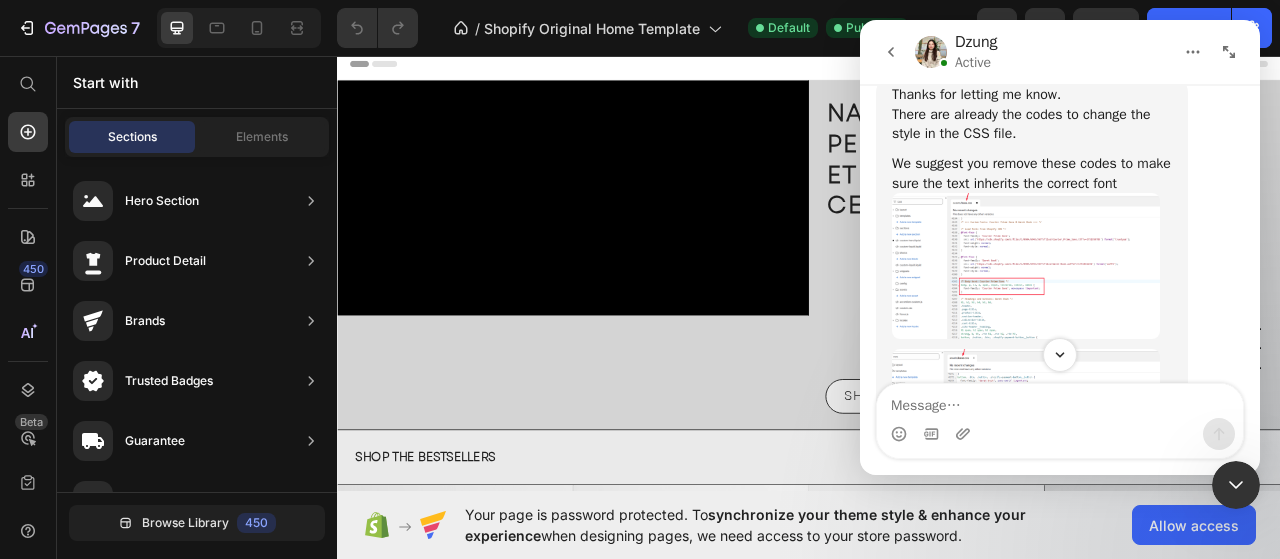 click at bounding box center [1026, 265] 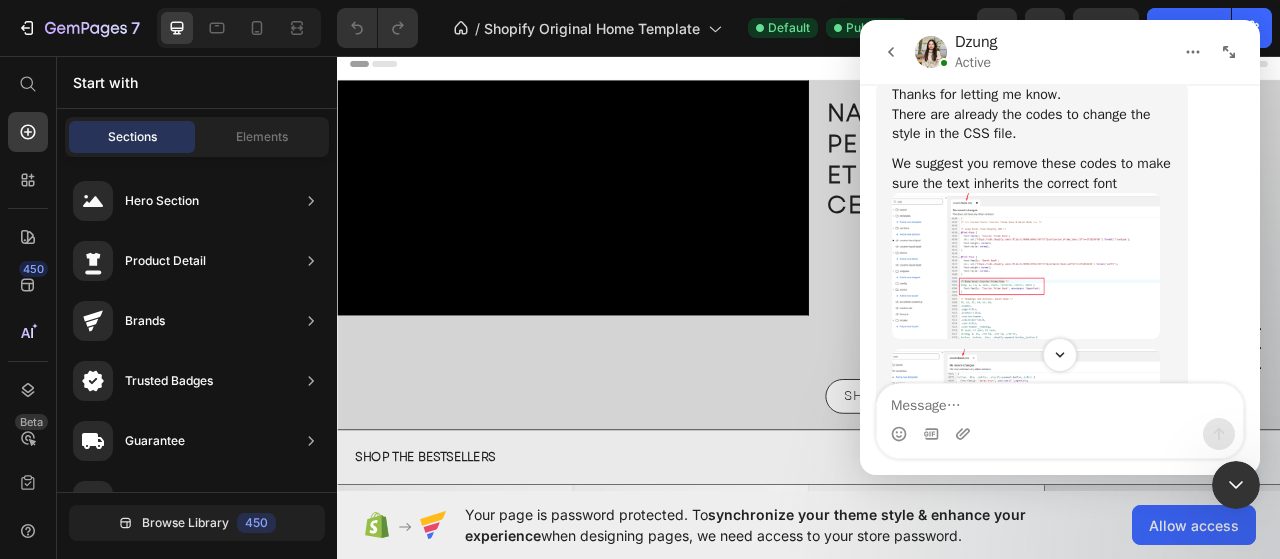 scroll, scrollTop: 0, scrollLeft: 0, axis: both 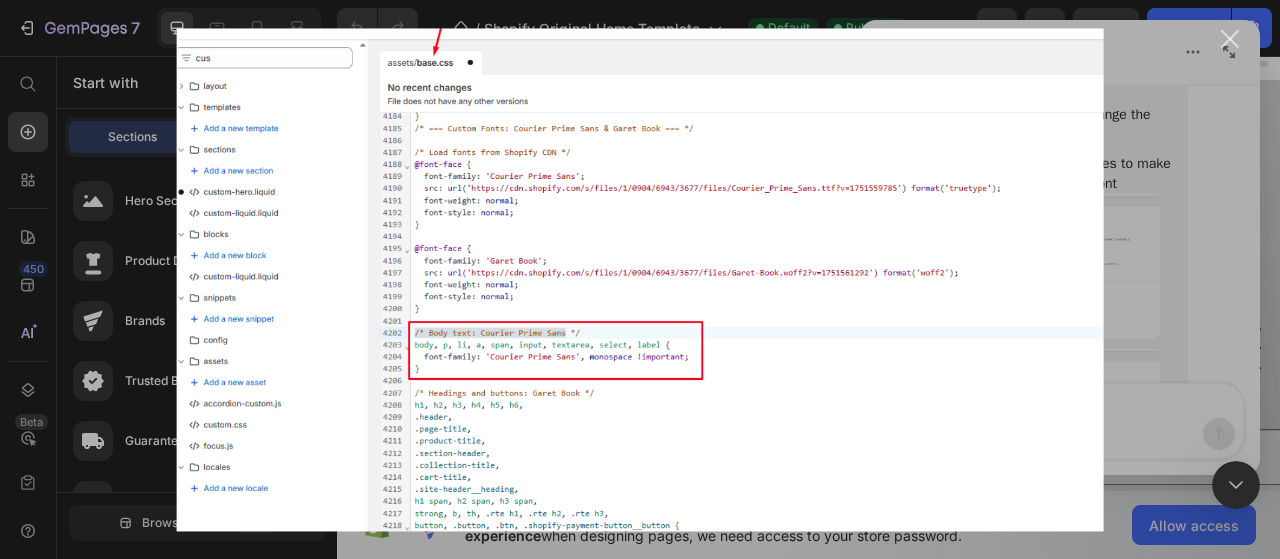 click at bounding box center (1230, 39) 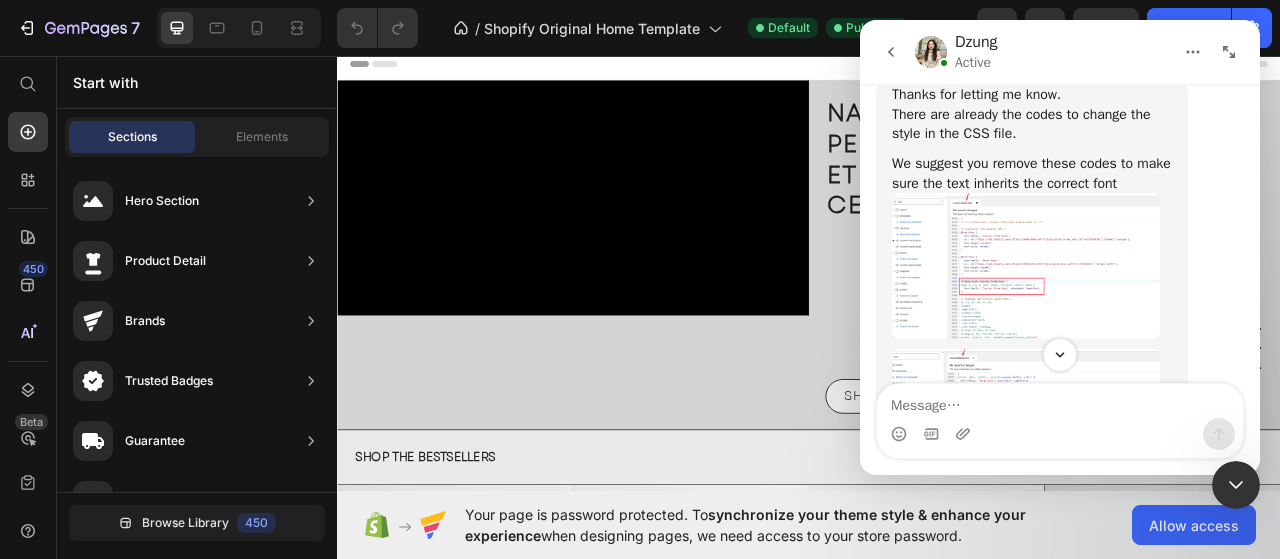 scroll, scrollTop: 4090, scrollLeft: 0, axis: vertical 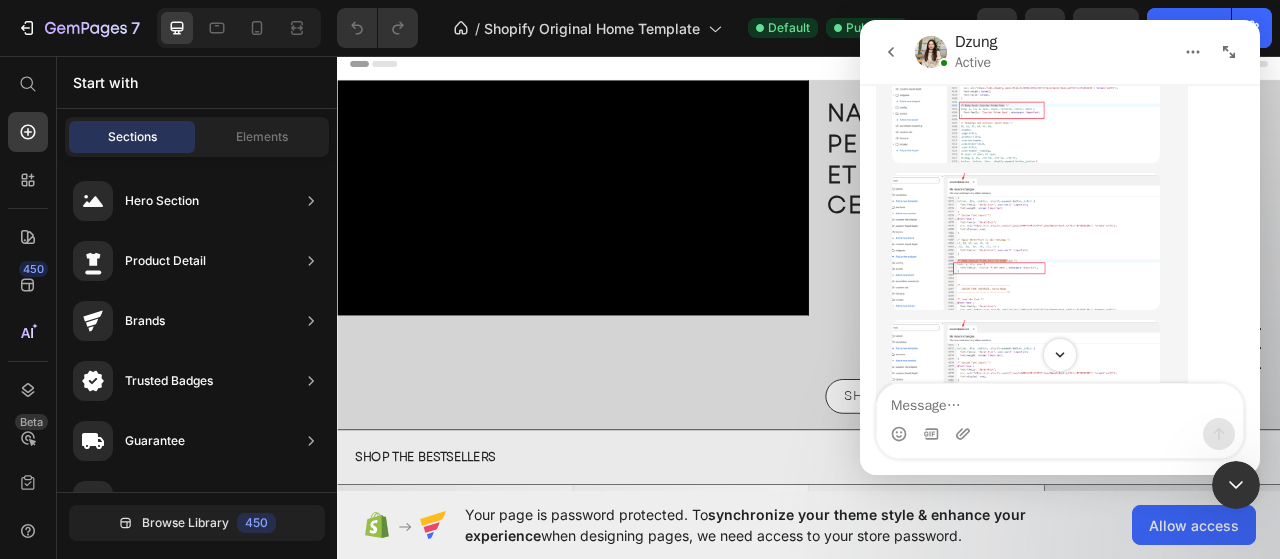 click at bounding box center (1026, 242) 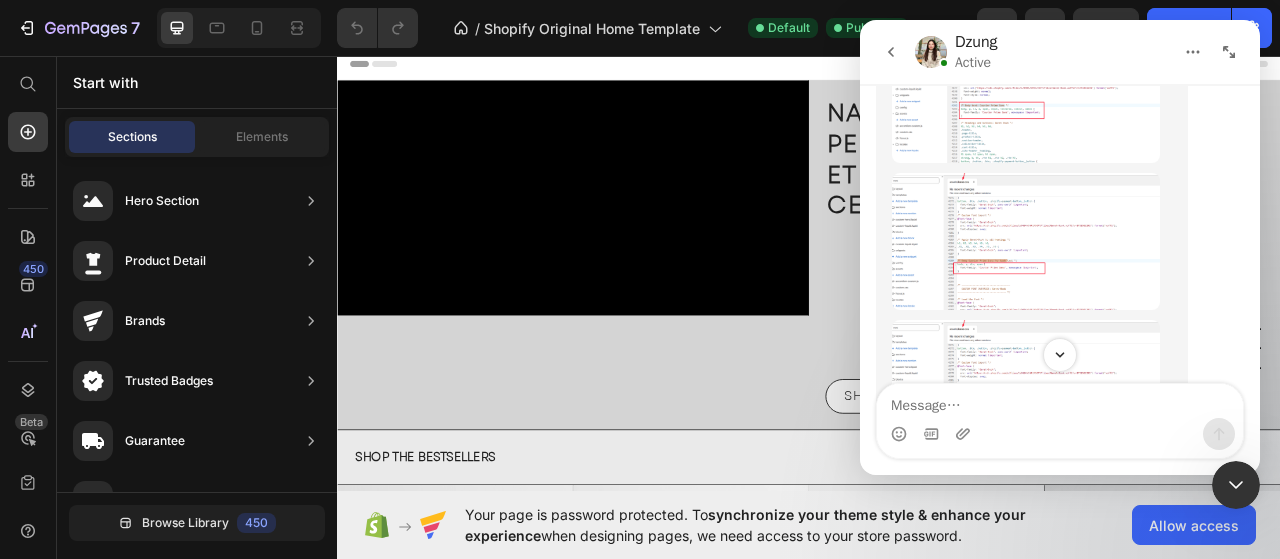 scroll, scrollTop: 0, scrollLeft: 0, axis: both 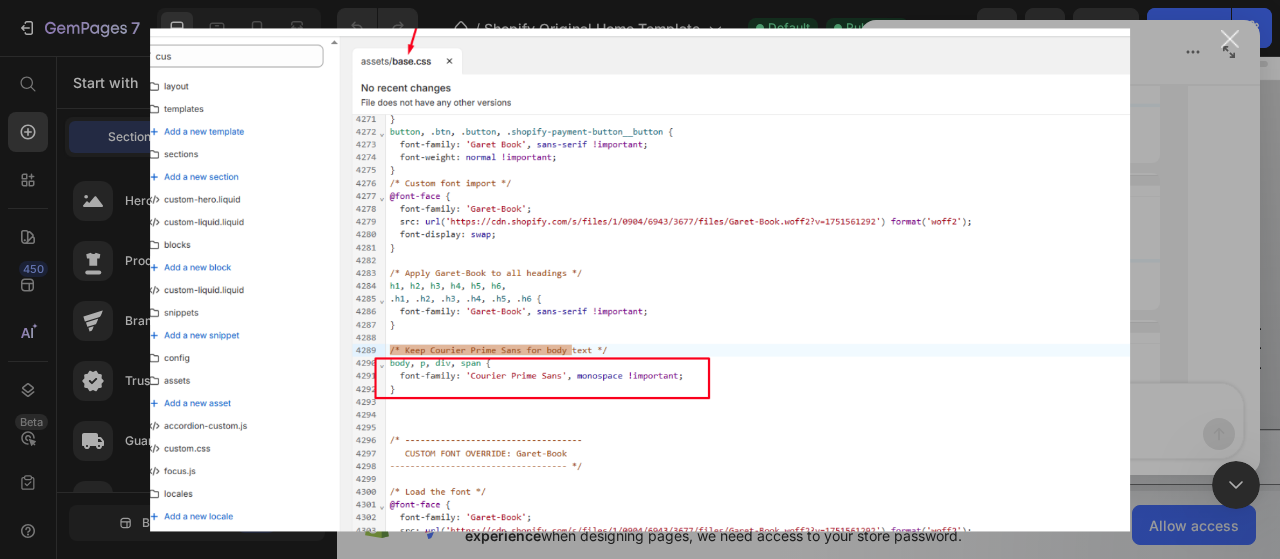 click at bounding box center (640, 279) 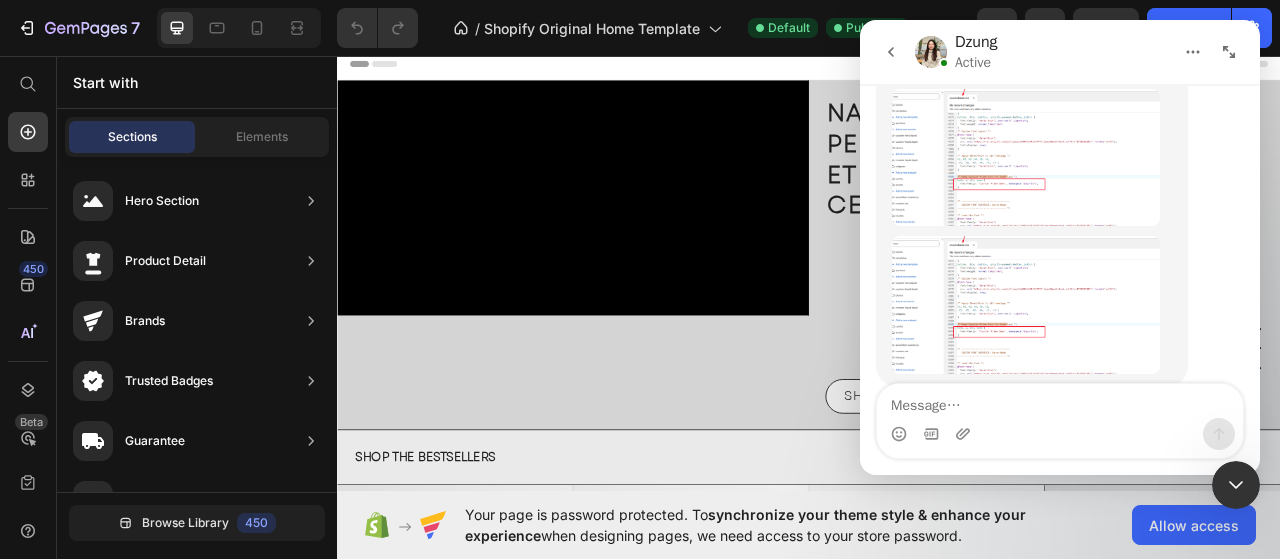 scroll, scrollTop: 4237, scrollLeft: 0, axis: vertical 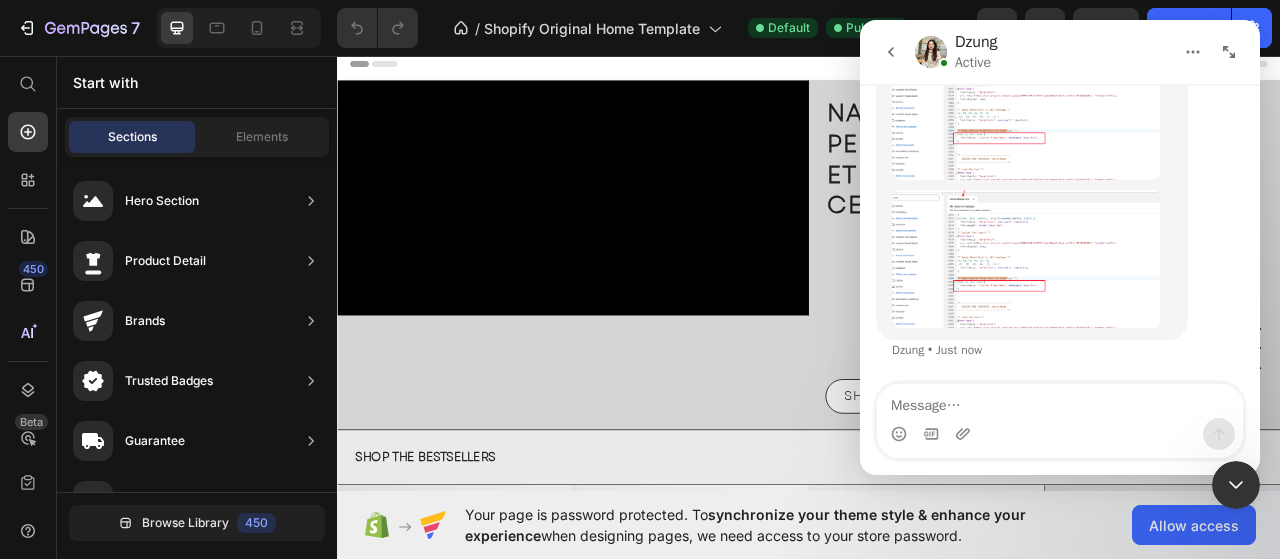 click at bounding box center (1026, 259) 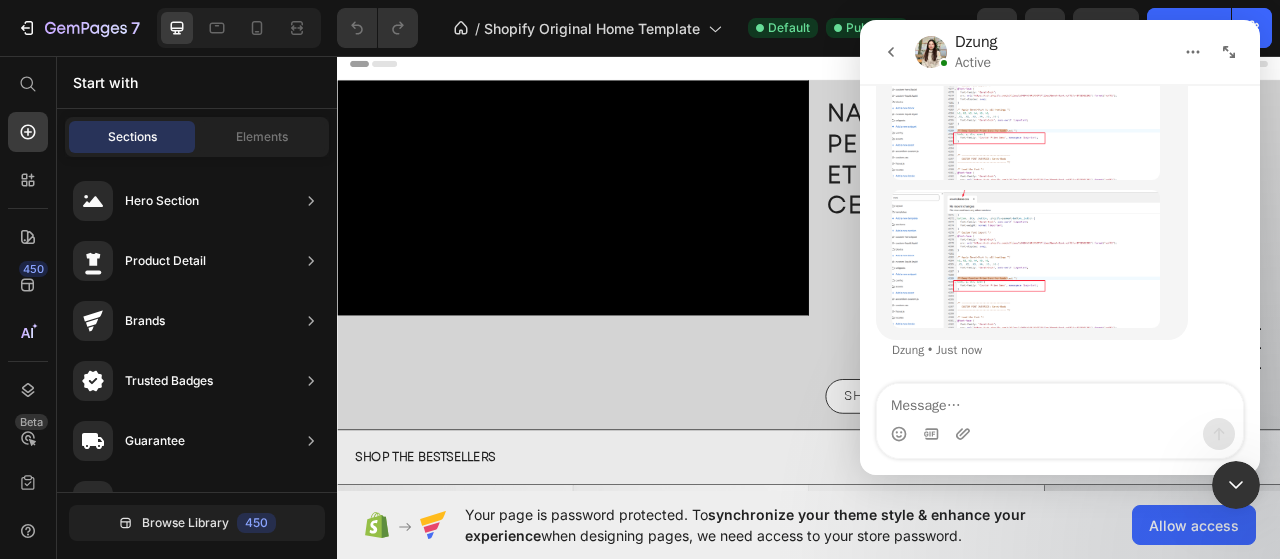 scroll, scrollTop: 0, scrollLeft: 0, axis: both 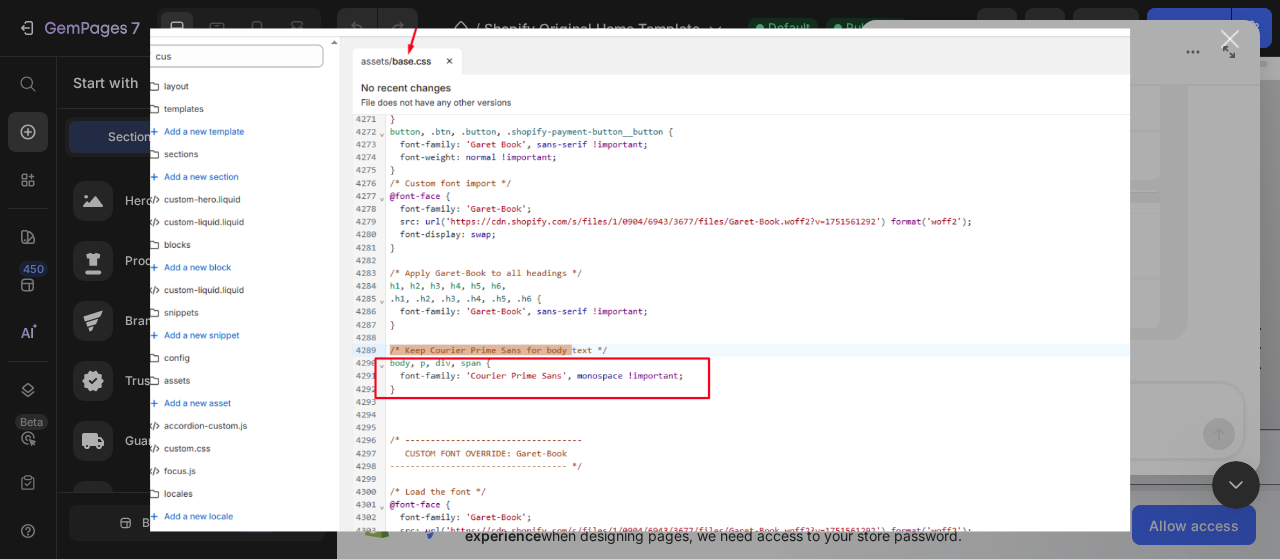 click at bounding box center (1230, 39) 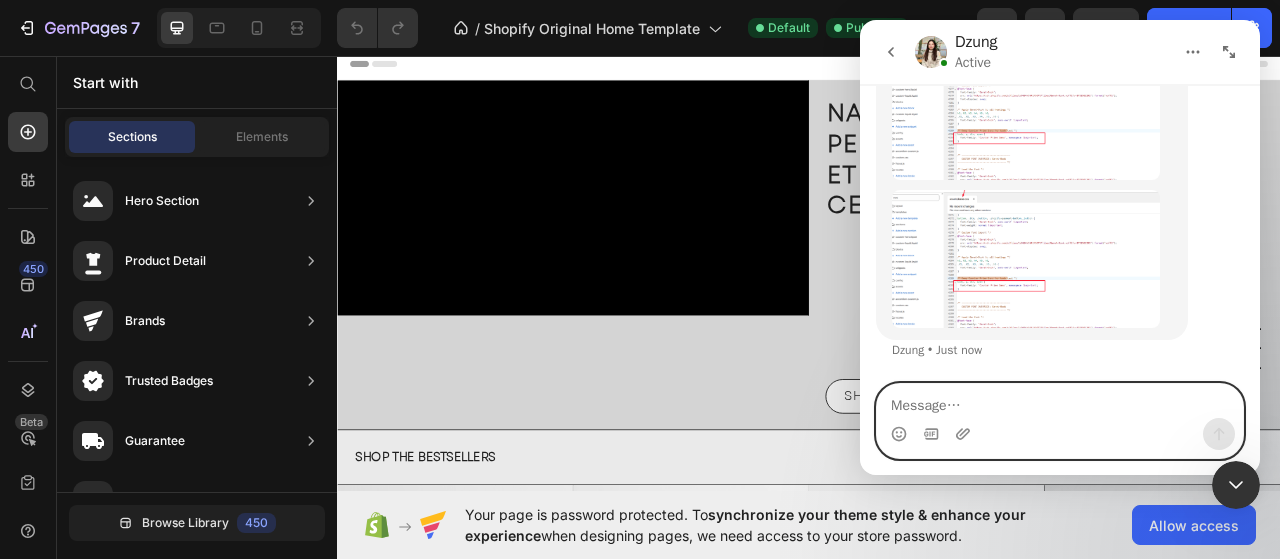 click at bounding box center (1060, 401) 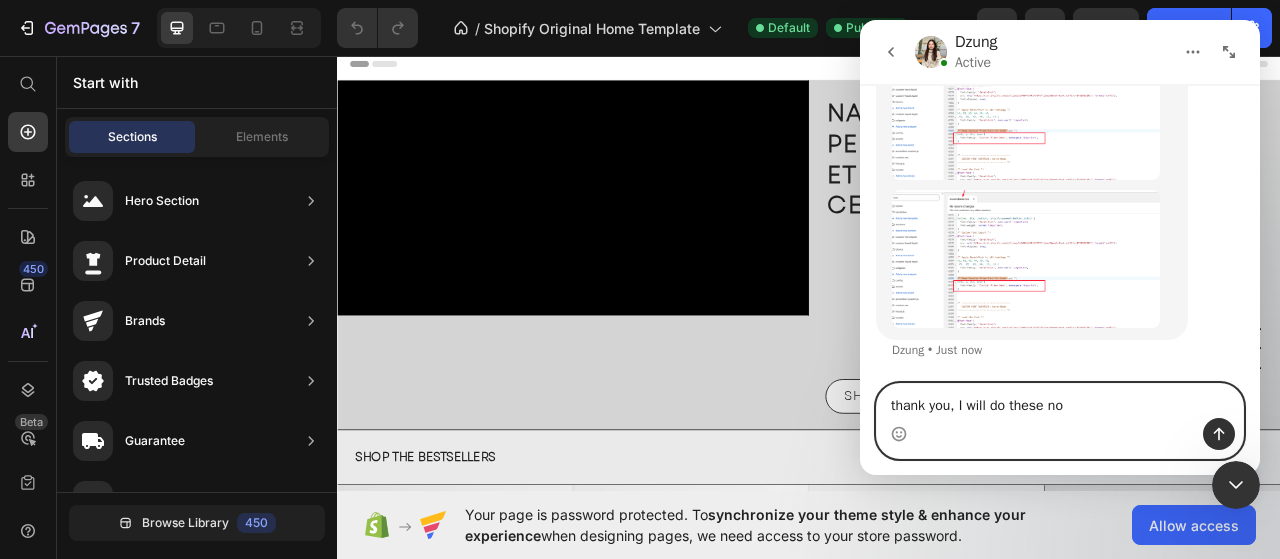 type on "thank you, I will do these now" 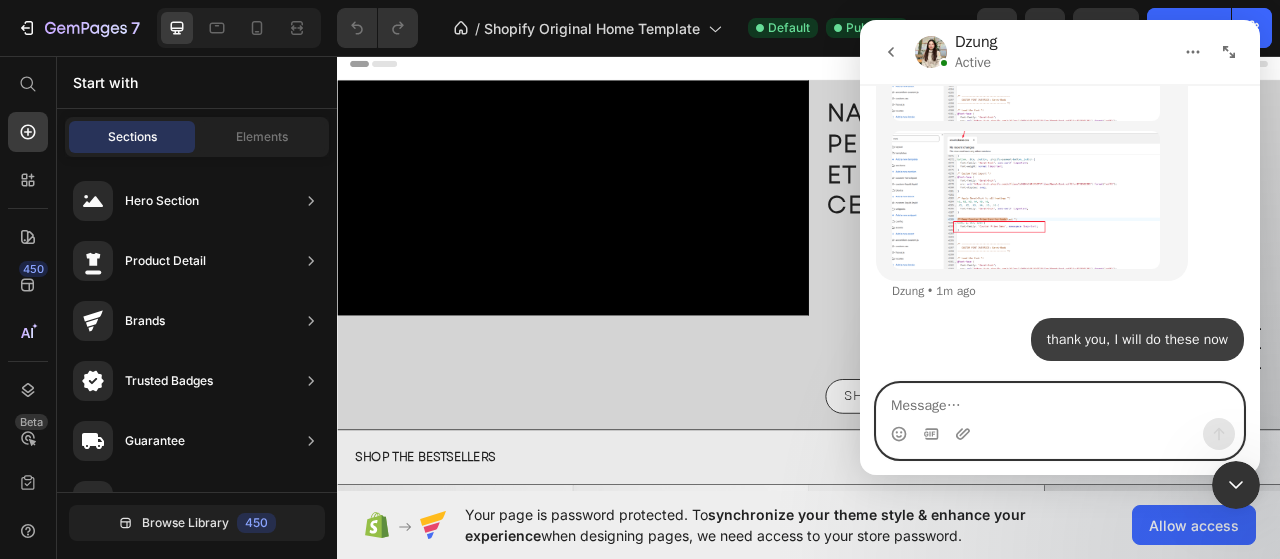 scroll, scrollTop: 4297, scrollLeft: 0, axis: vertical 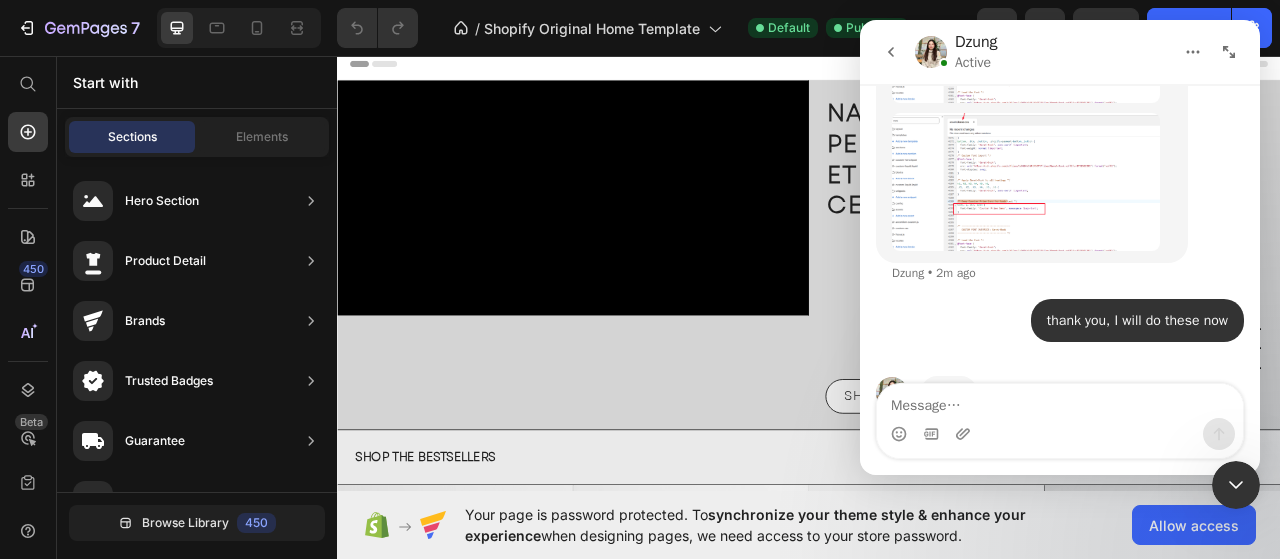 click at bounding box center (1026, 182) 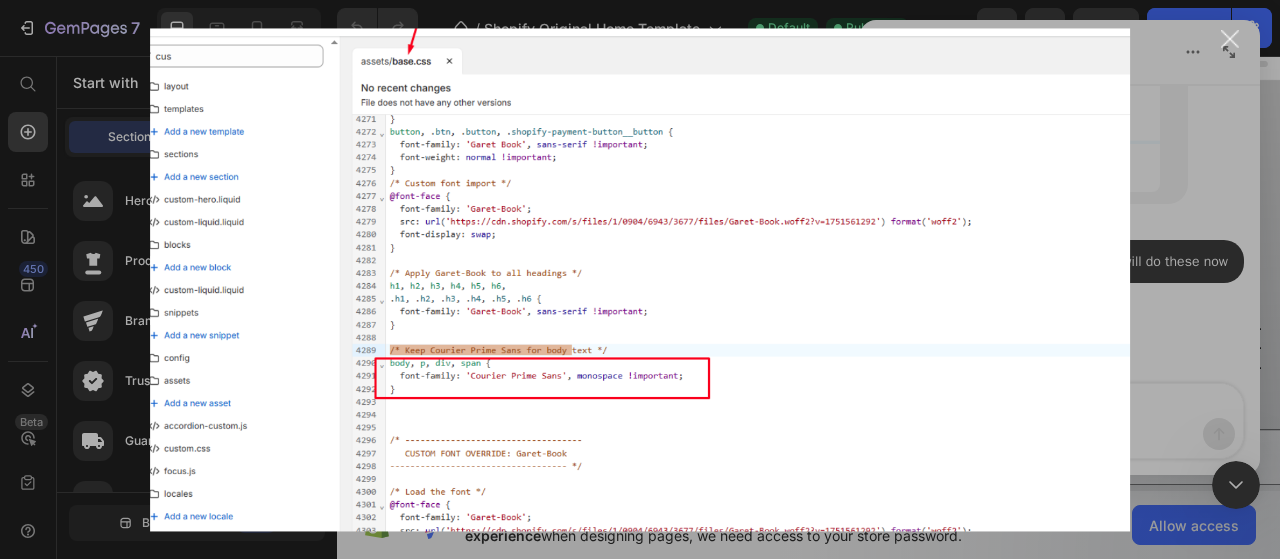 scroll, scrollTop: 0, scrollLeft: 0, axis: both 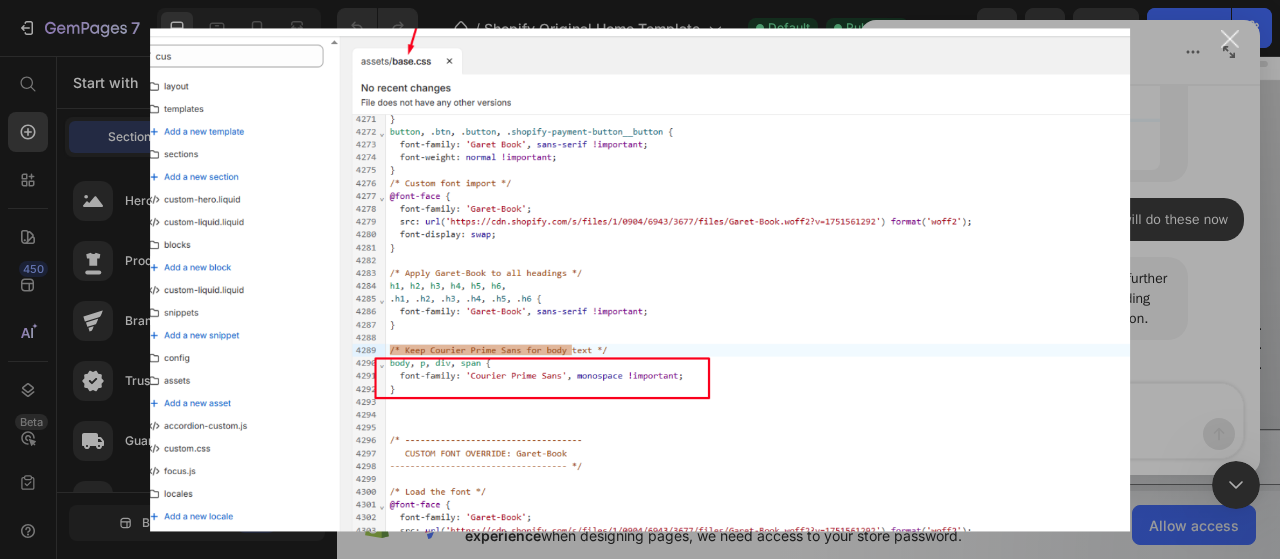 click at bounding box center (1230, 39) 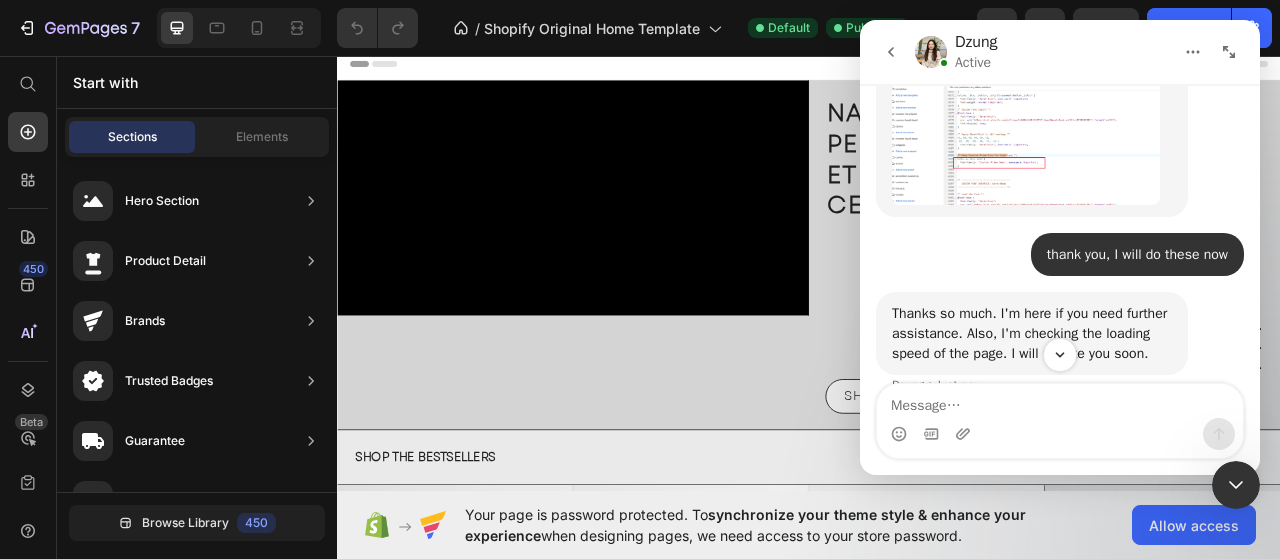 scroll, scrollTop: 4043, scrollLeft: 0, axis: vertical 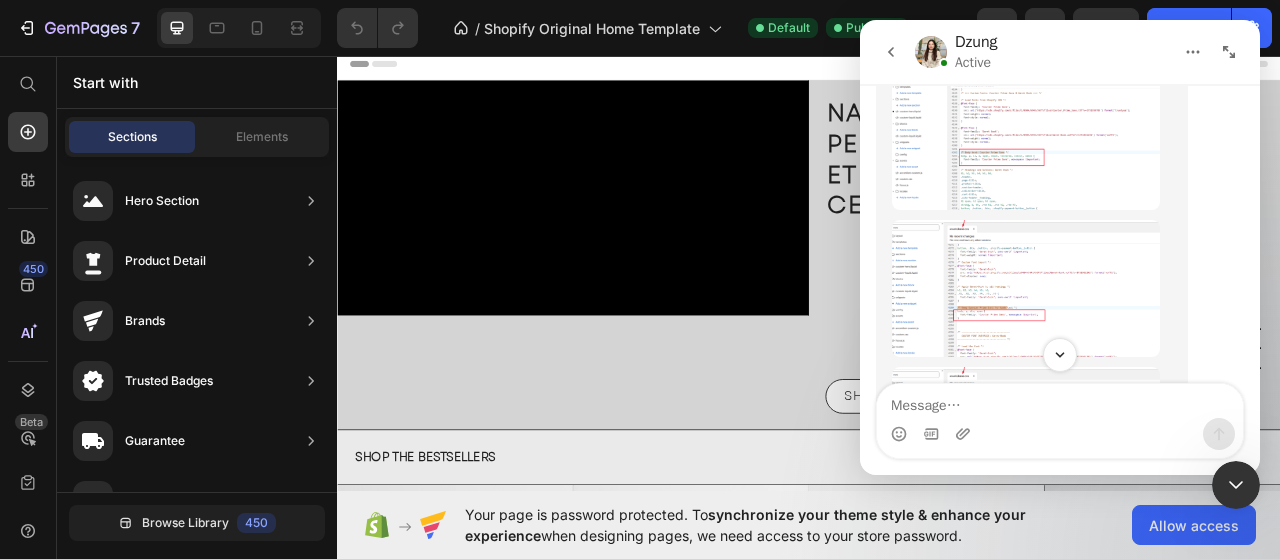 click at bounding box center (1026, 136) 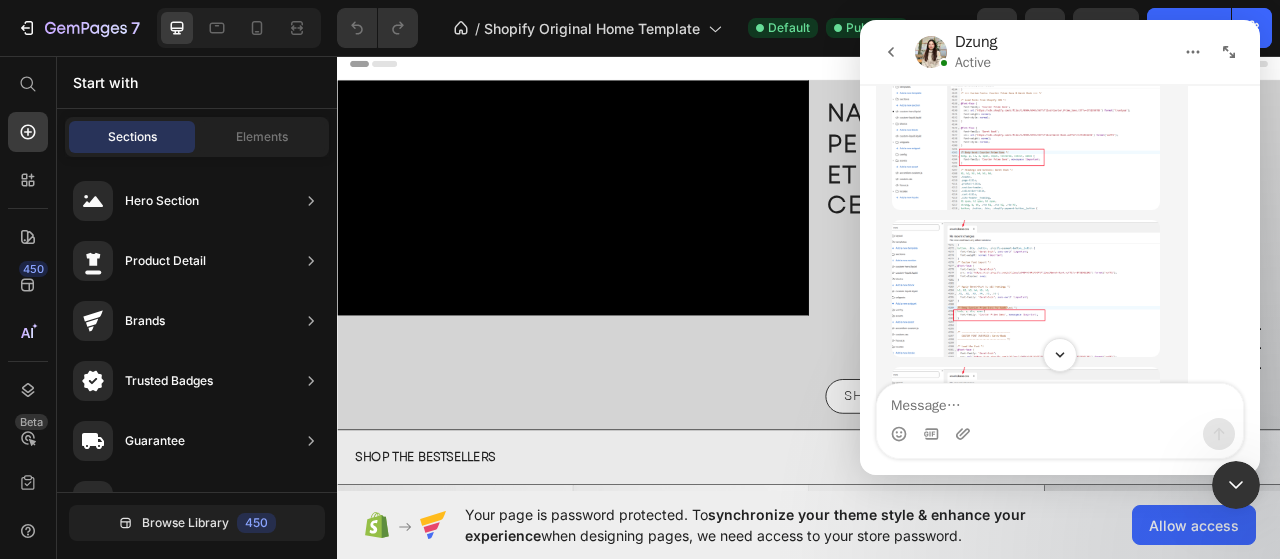 scroll, scrollTop: 0, scrollLeft: 0, axis: both 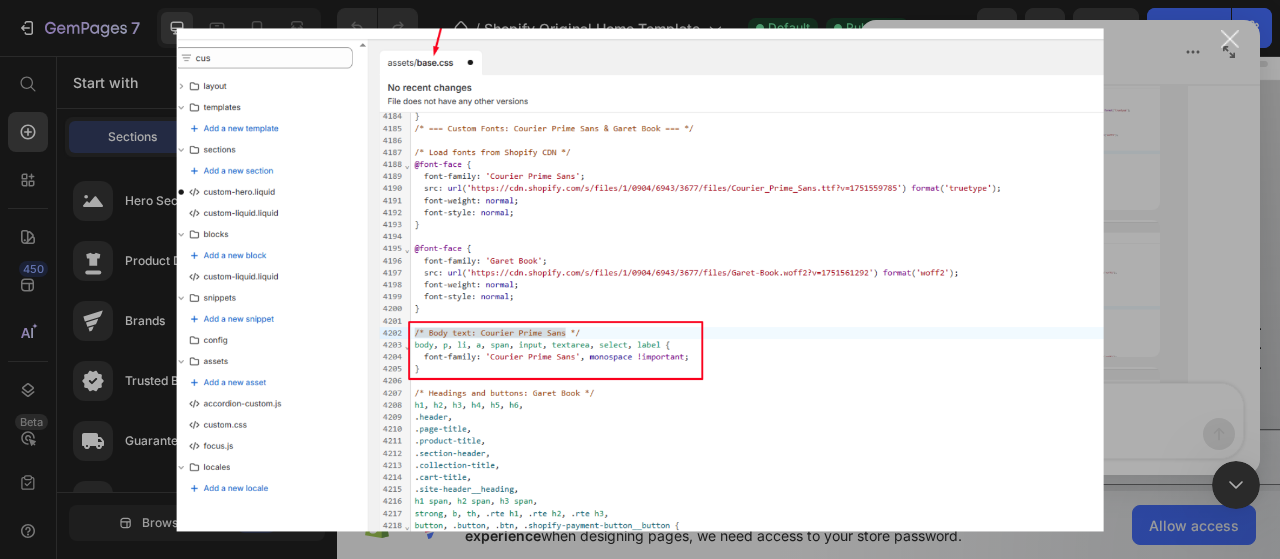 click at bounding box center [1230, 39] 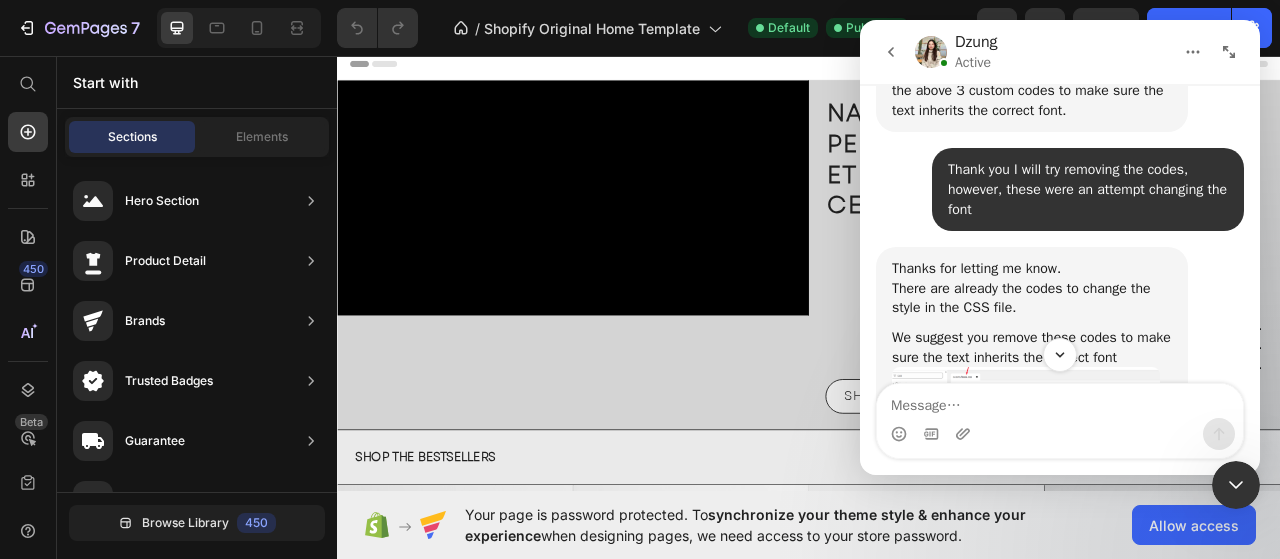 scroll, scrollTop: 4040, scrollLeft: 0, axis: vertical 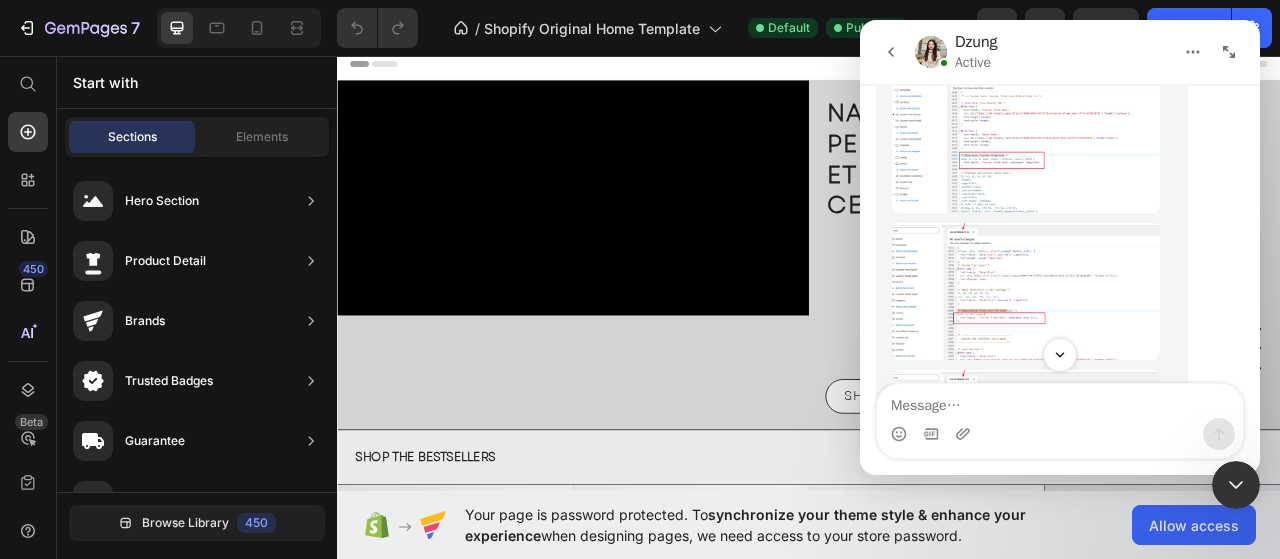 click at bounding box center [1026, 139] 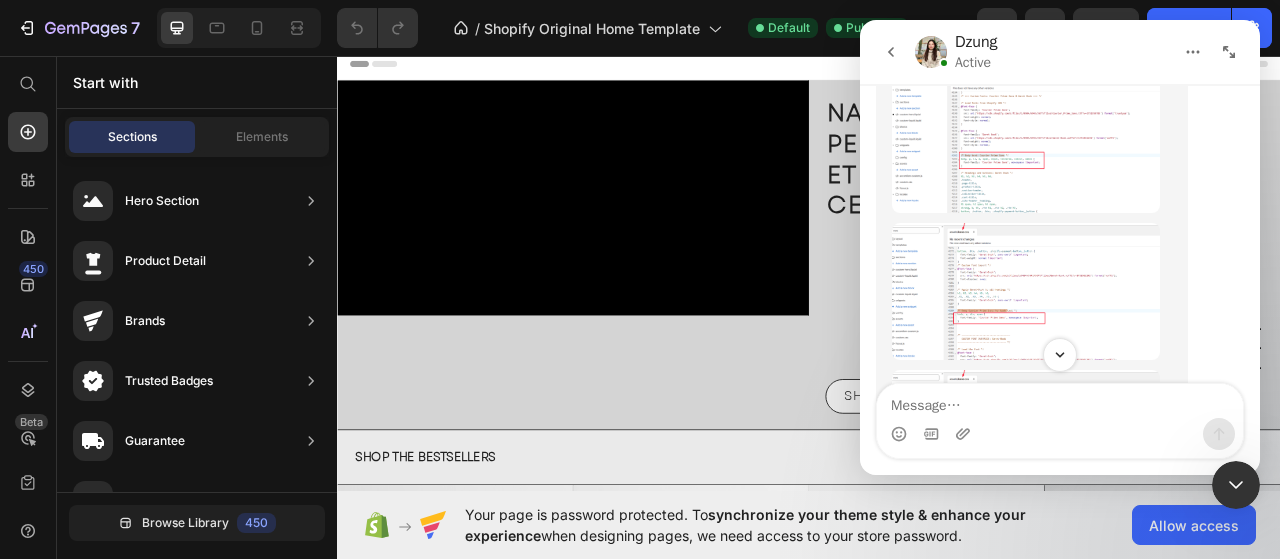 scroll, scrollTop: 0, scrollLeft: 0, axis: both 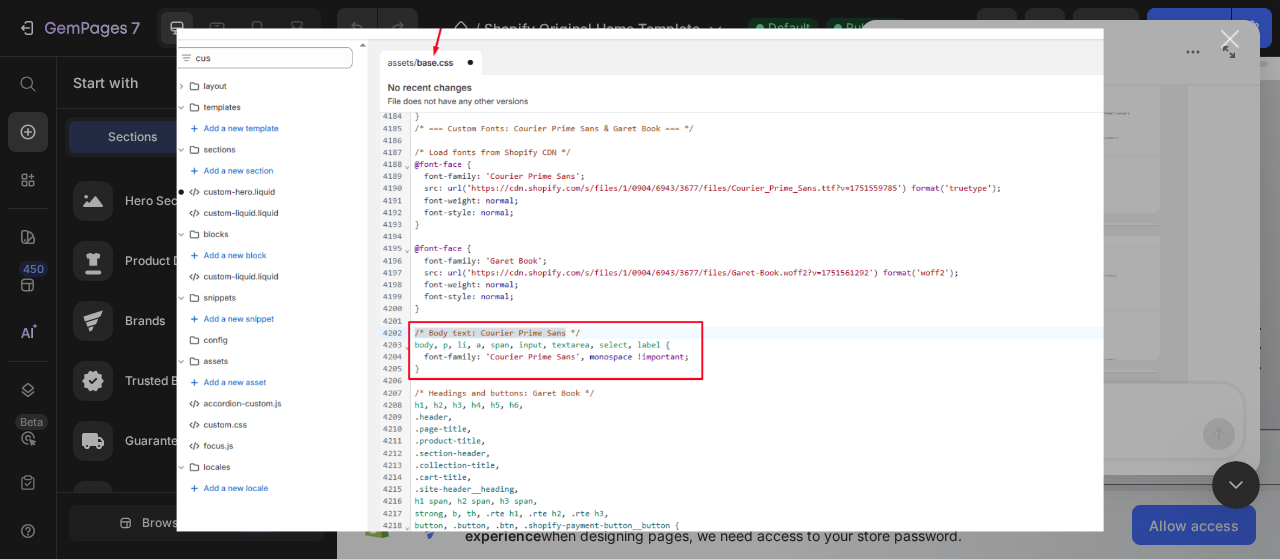 click at bounding box center [640, 279] 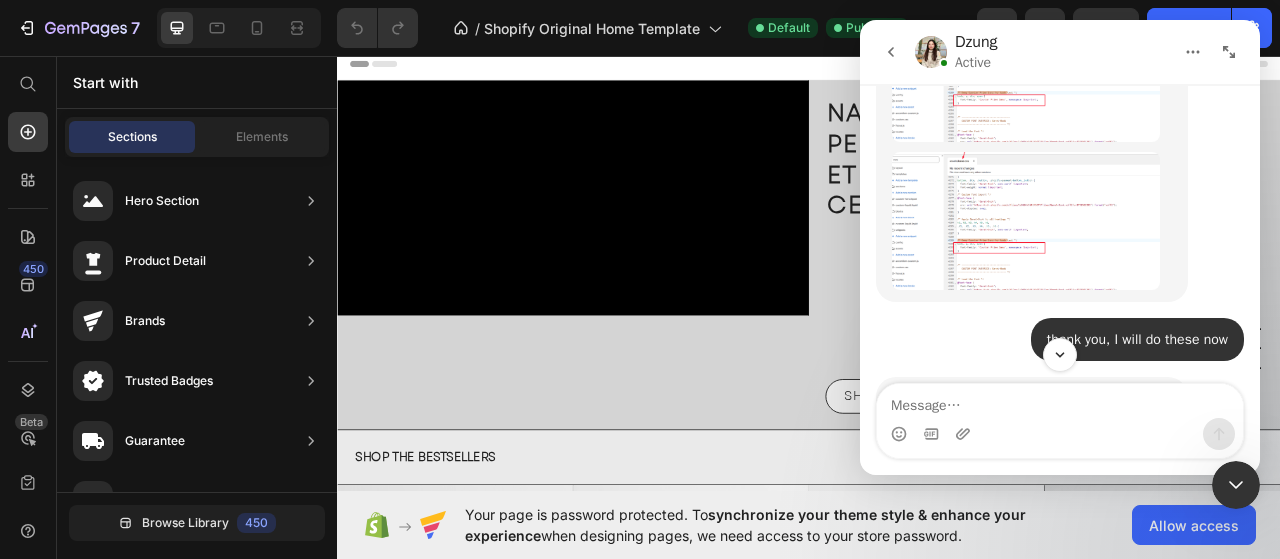 drag, startPoint x: 1200, startPoint y: 253, endPoint x: 1192, endPoint y: 322, distance: 69.46222 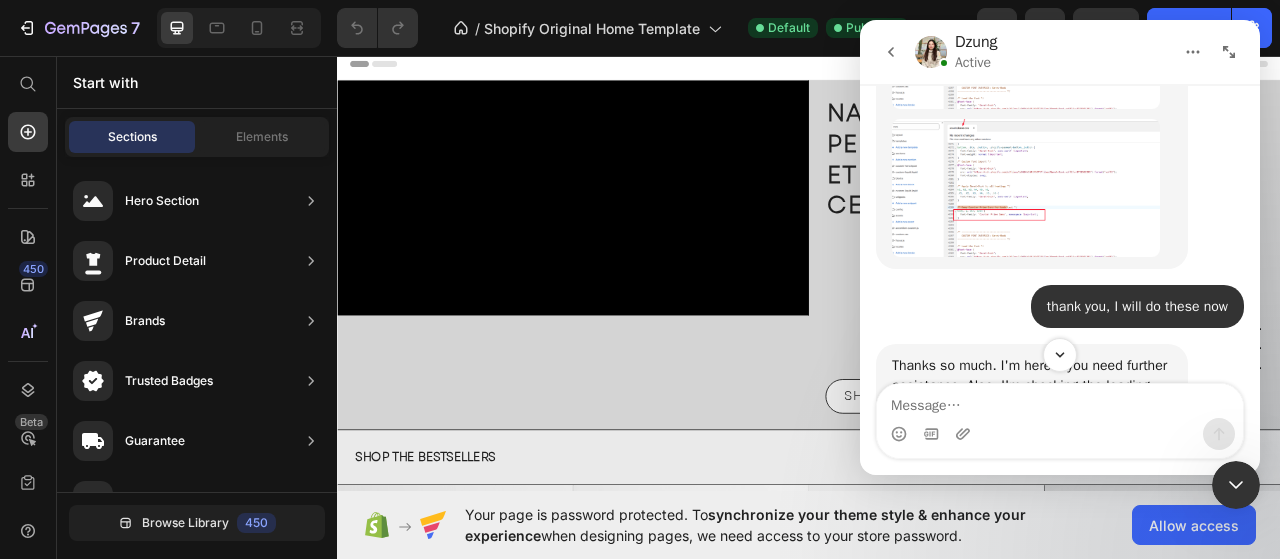scroll, scrollTop: 3991, scrollLeft: 0, axis: vertical 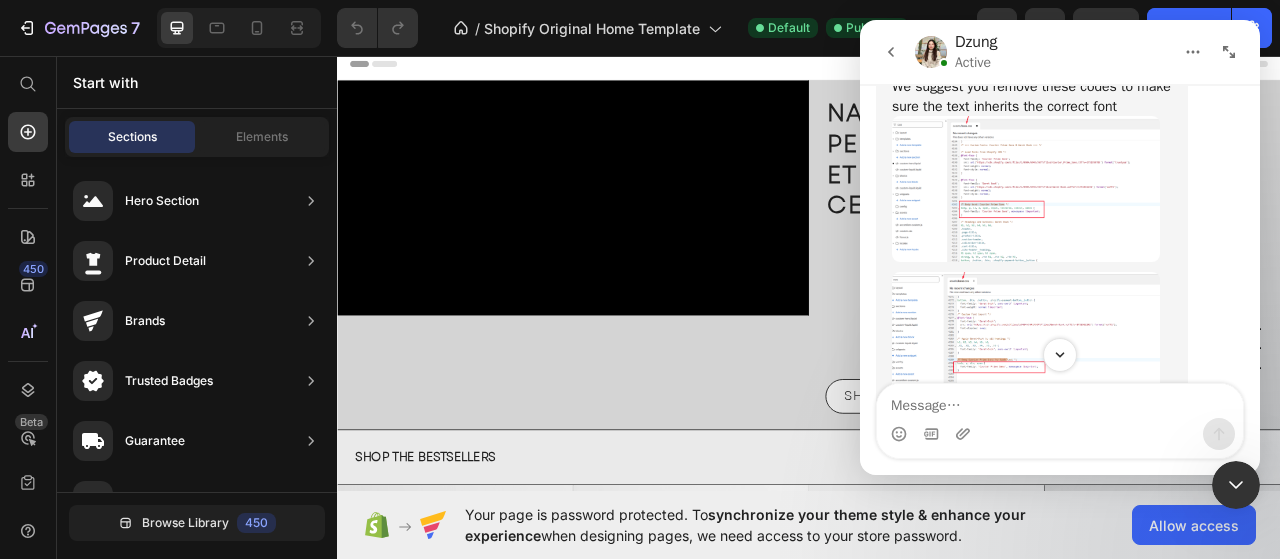 click at bounding box center [1026, 188] 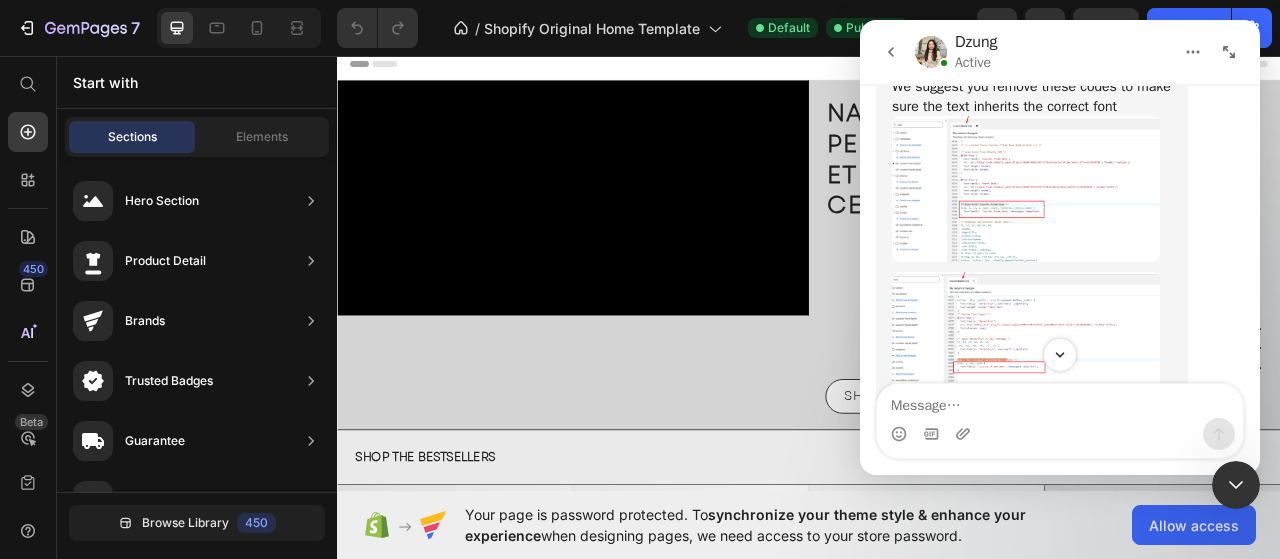 scroll, scrollTop: 0, scrollLeft: 0, axis: both 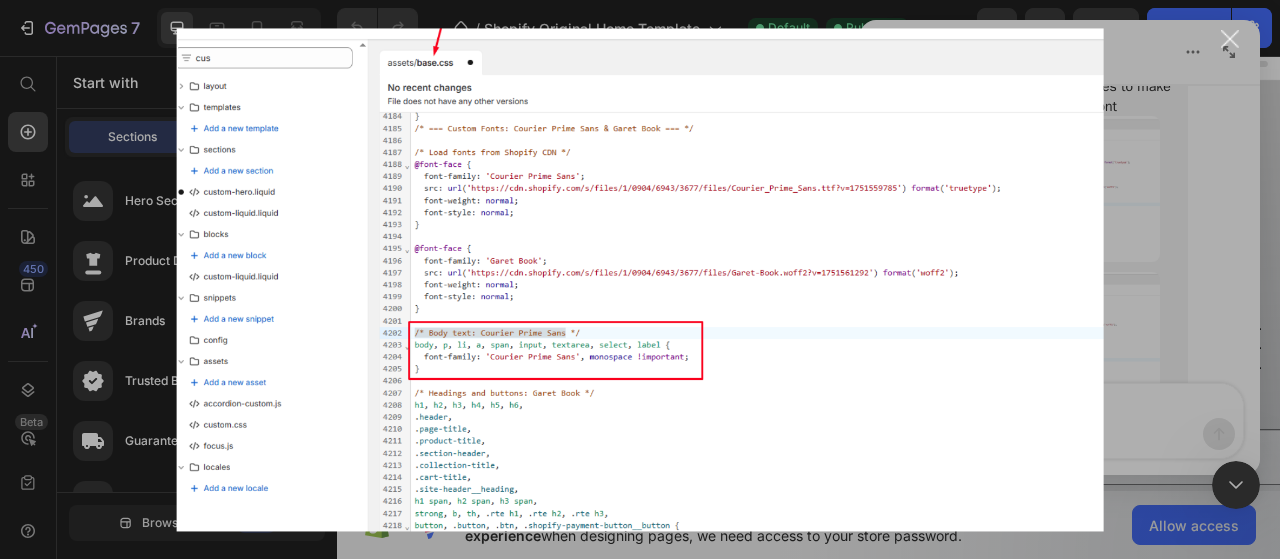 click at bounding box center [640, 279] 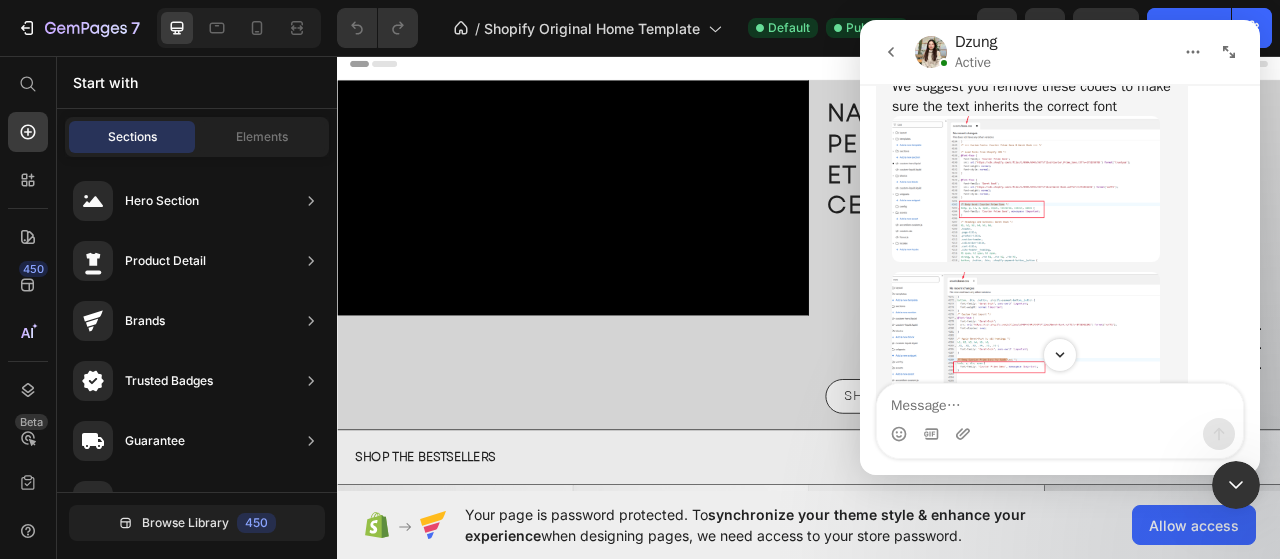 click at bounding box center (1060, 355) 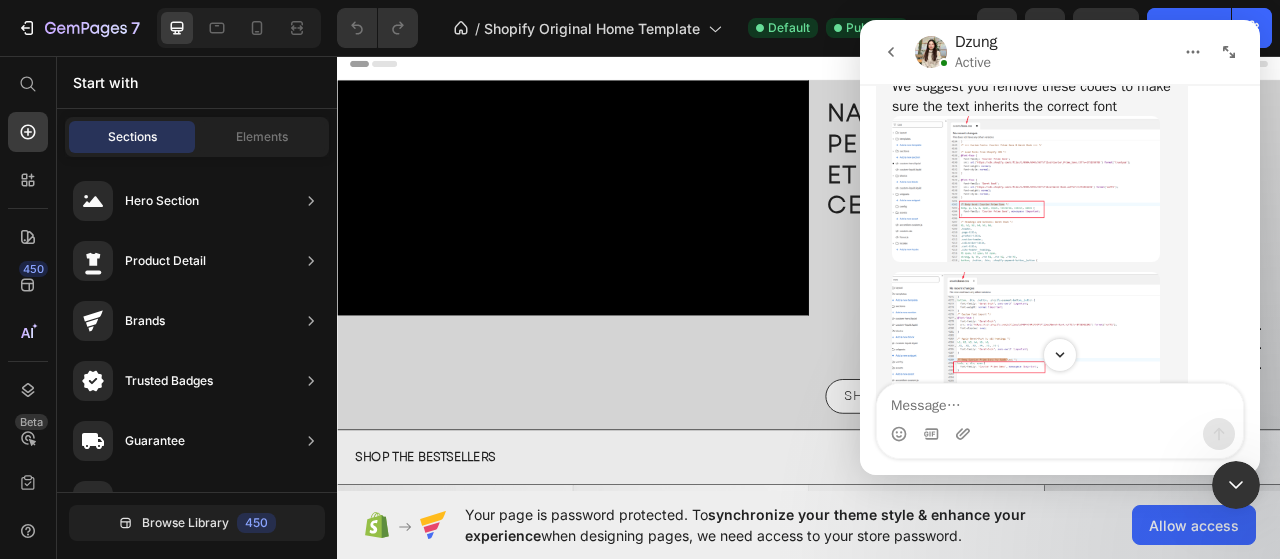 scroll, scrollTop: 0, scrollLeft: 0, axis: both 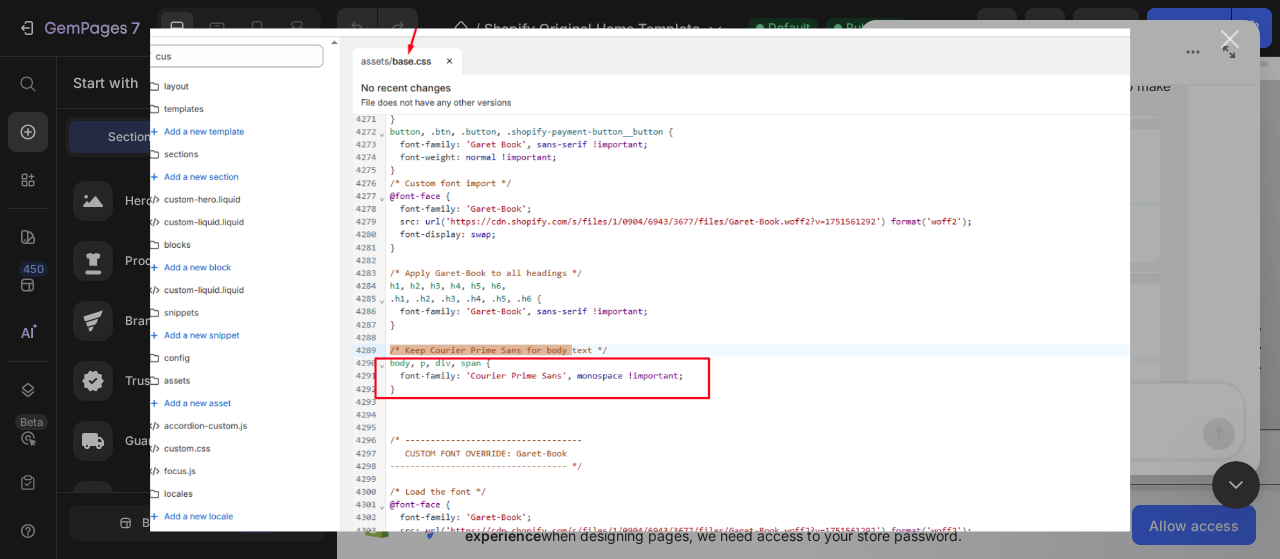 click at bounding box center (1230, 39) 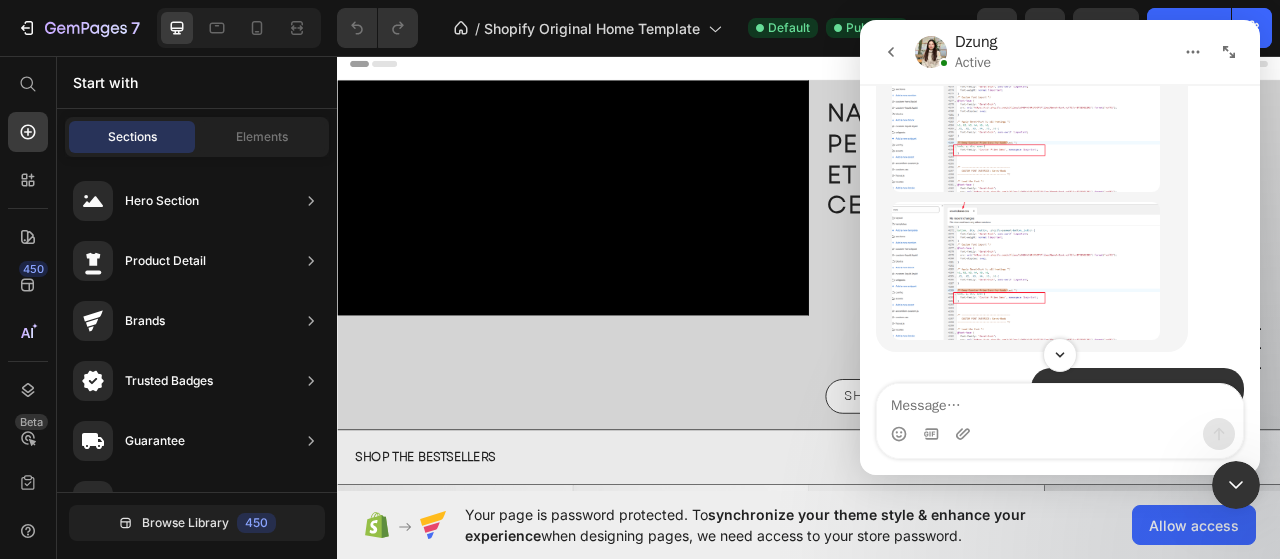 scroll, scrollTop: 4172, scrollLeft: 0, axis: vertical 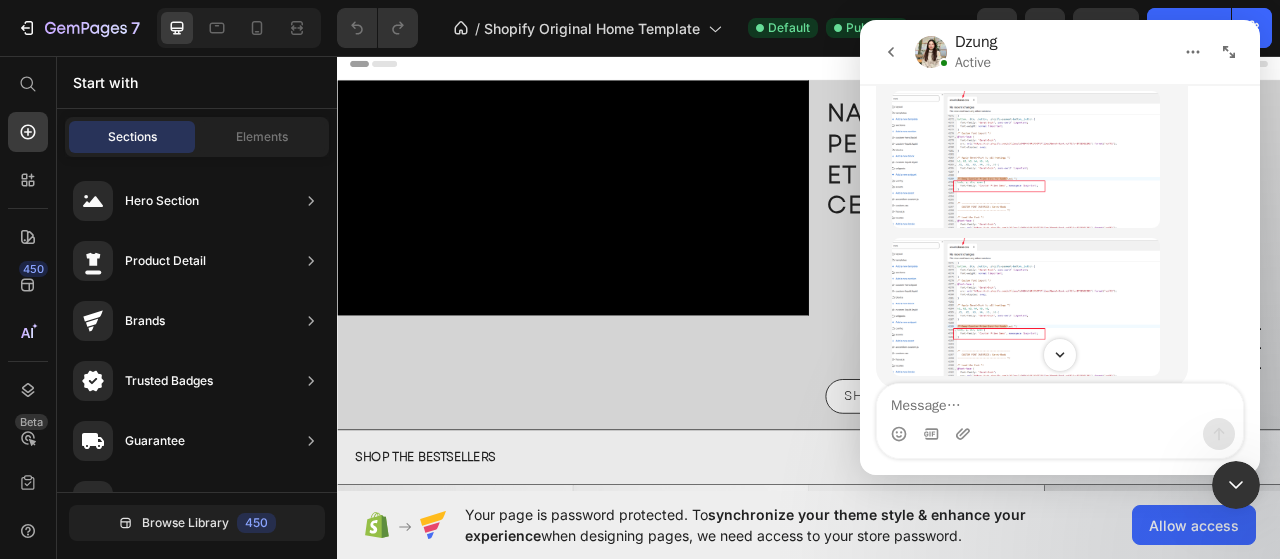 click at bounding box center [1026, 160] 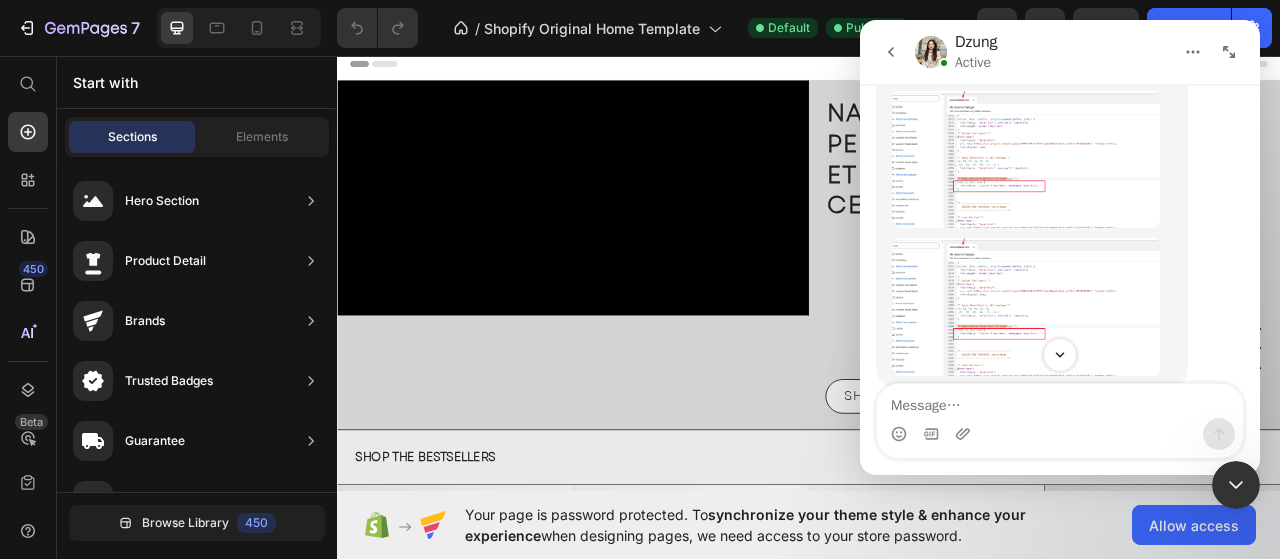 scroll, scrollTop: 0, scrollLeft: 0, axis: both 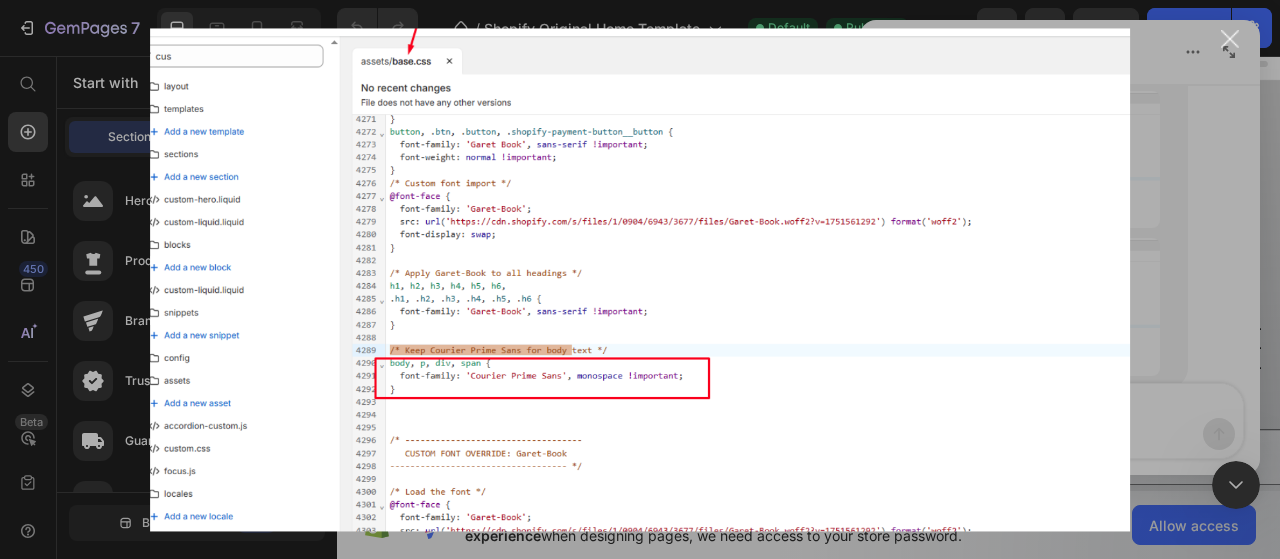 click at bounding box center (640, 279) 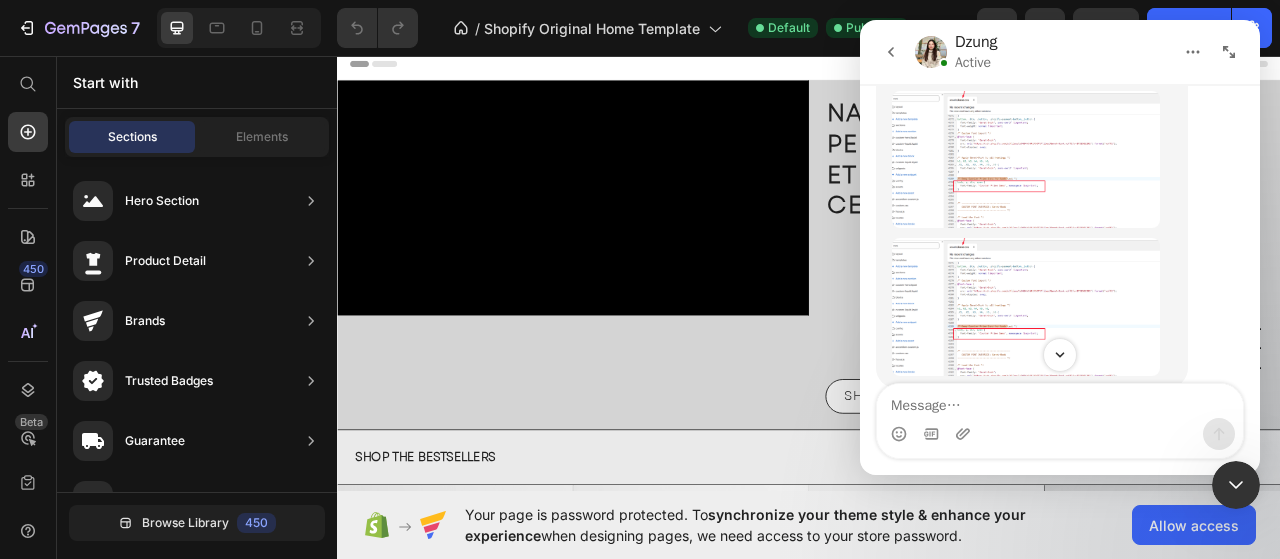click at bounding box center (1026, 307) 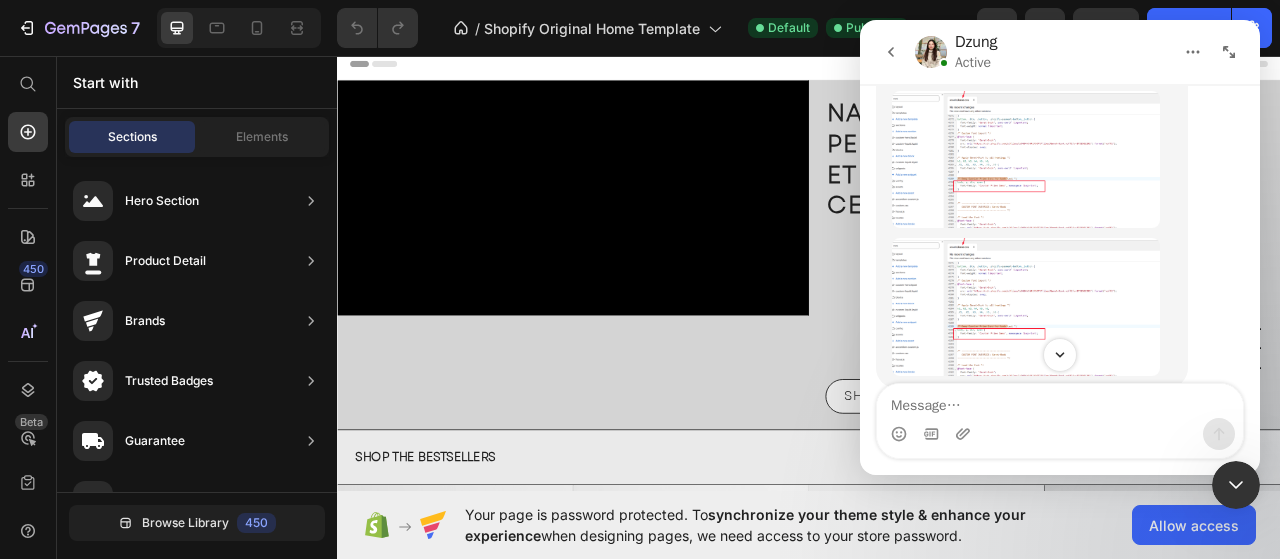 scroll, scrollTop: 0, scrollLeft: 0, axis: both 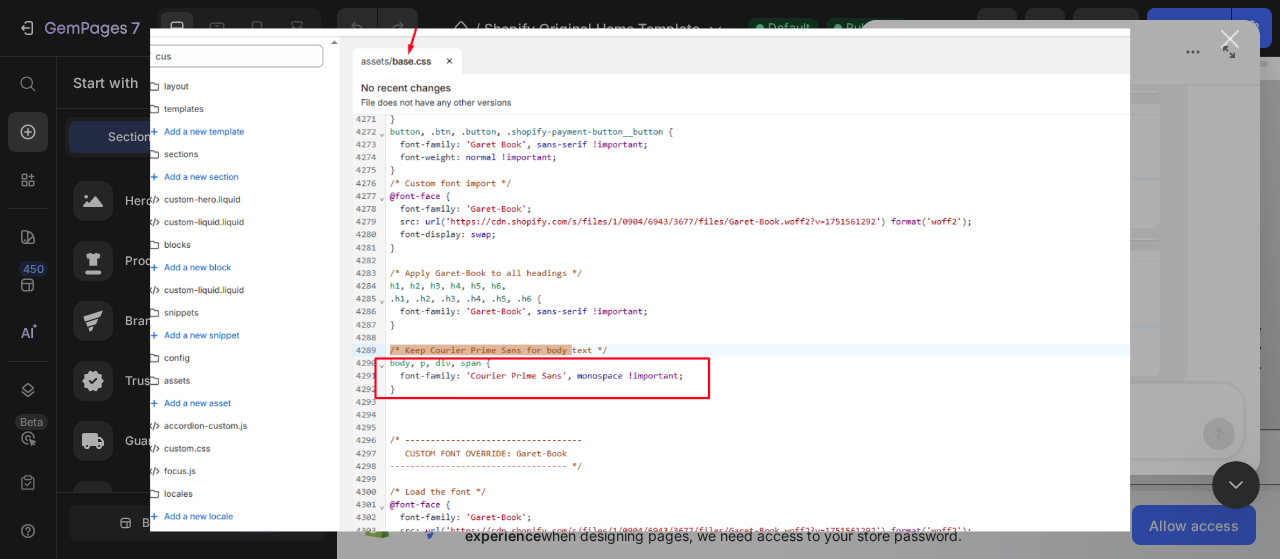 click at bounding box center (640, 279) 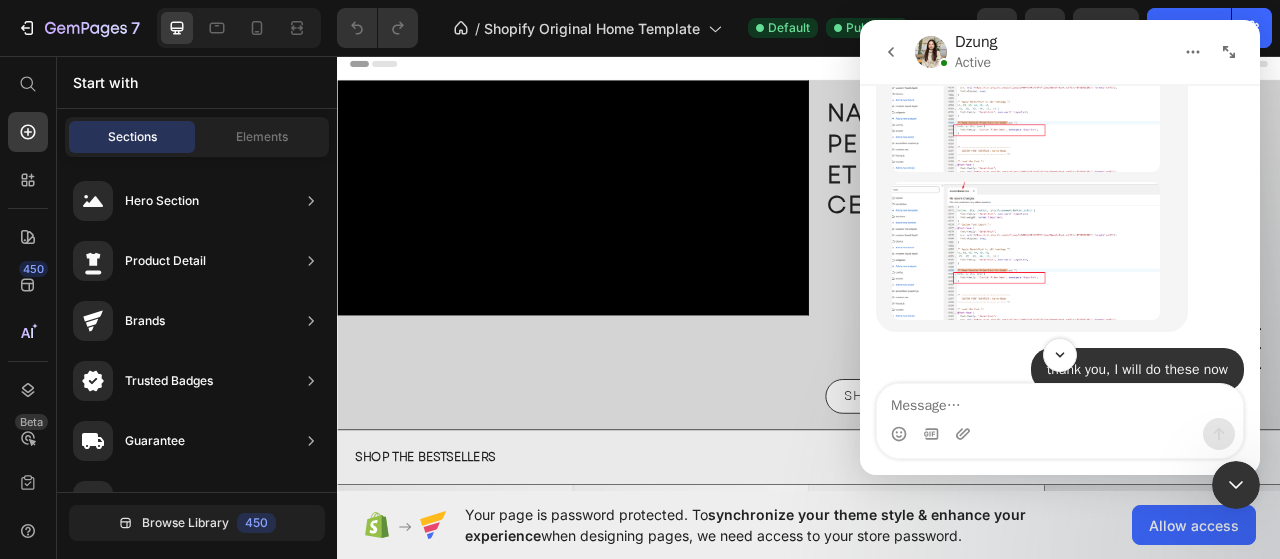 drag, startPoint x: 1212, startPoint y: 283, endPoint x: 1212, endPoint y: 322, distance: 39 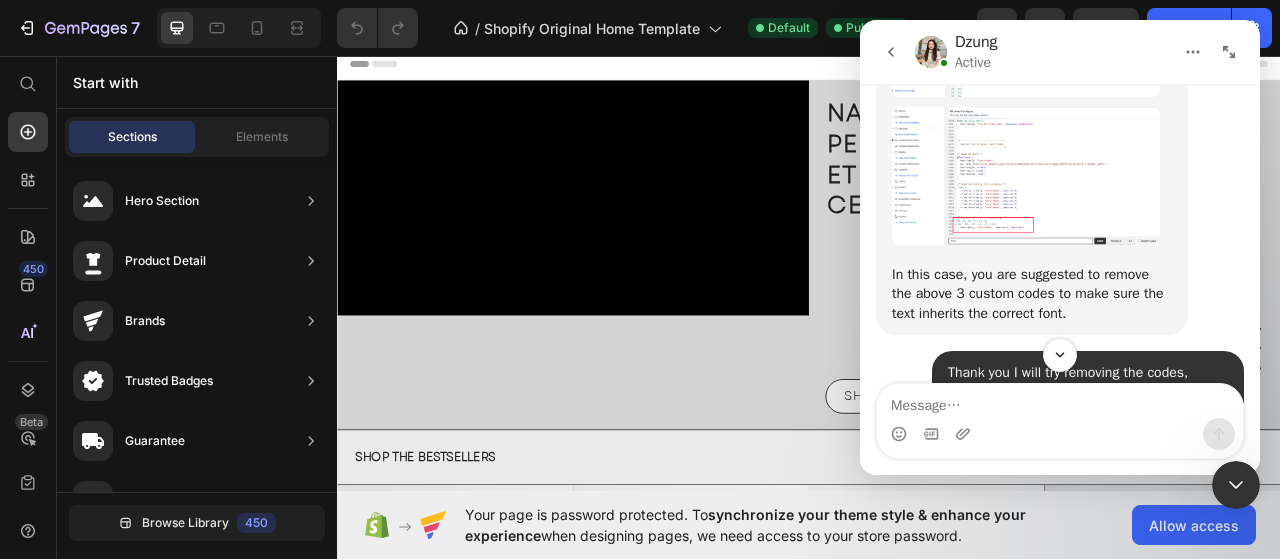 drag, startPoint x: 1210, startPoint y: 291, endPoint x: 1208, endPoint y: 220, distance: 71.02816 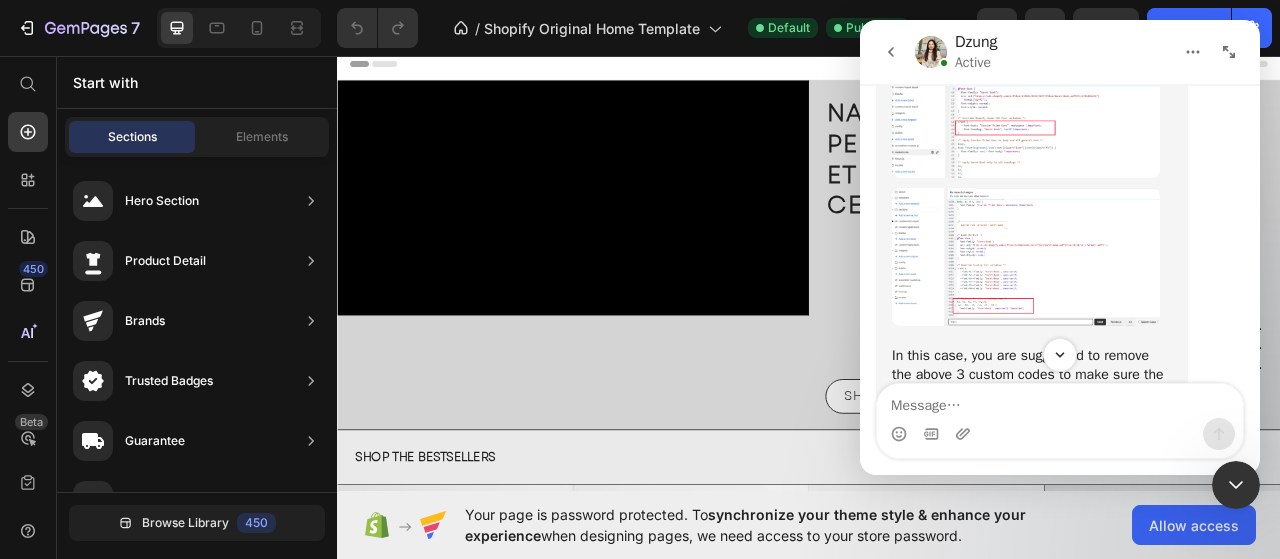 scroll, scrollTop: 3424, scrollLeft: 0, axis: vertical 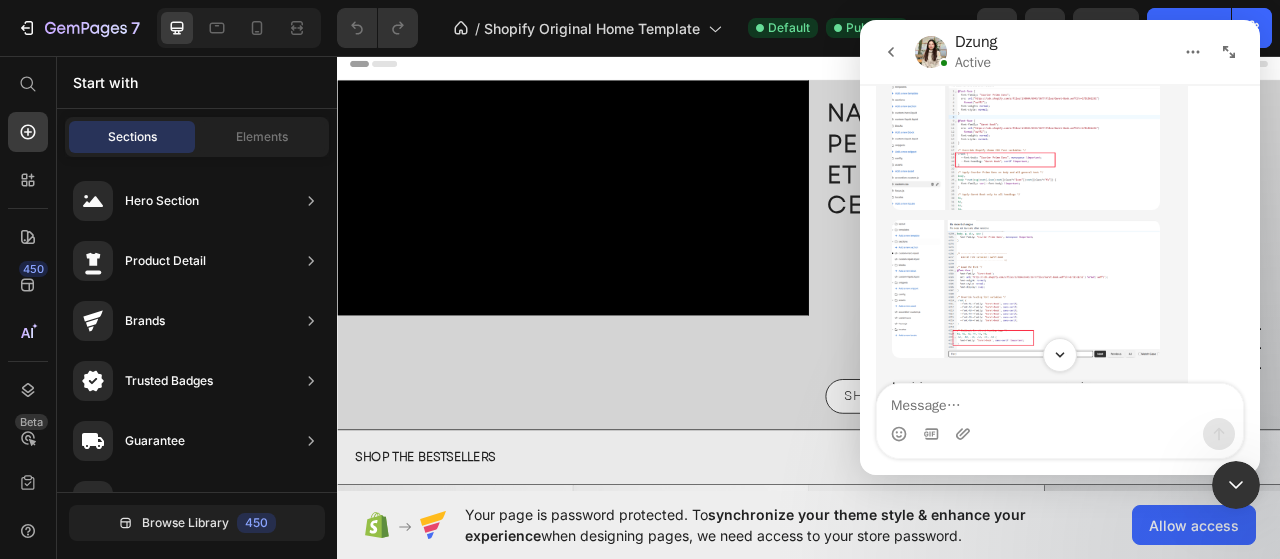 drag, startPoint x: 1208, startPoint y: 221, endPoint x: 1198, endPoint y: 161, distance: 60.827625 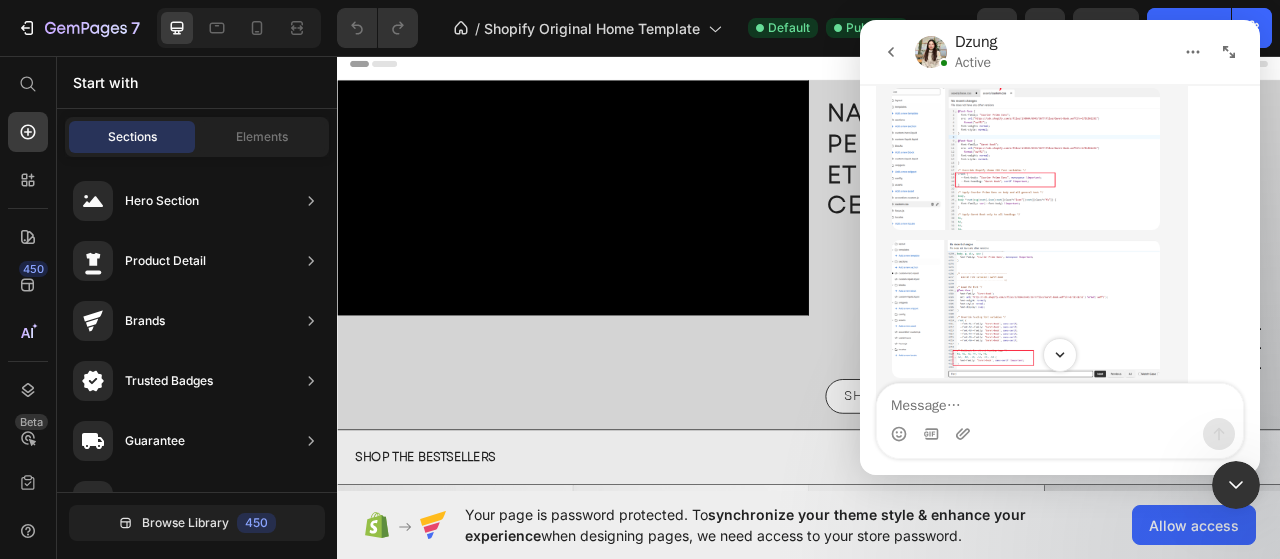 drag, startPoint x: 1204, startPoint y: 281, endPoint x: 1196, endPoint y: 243, distance: 38.832977 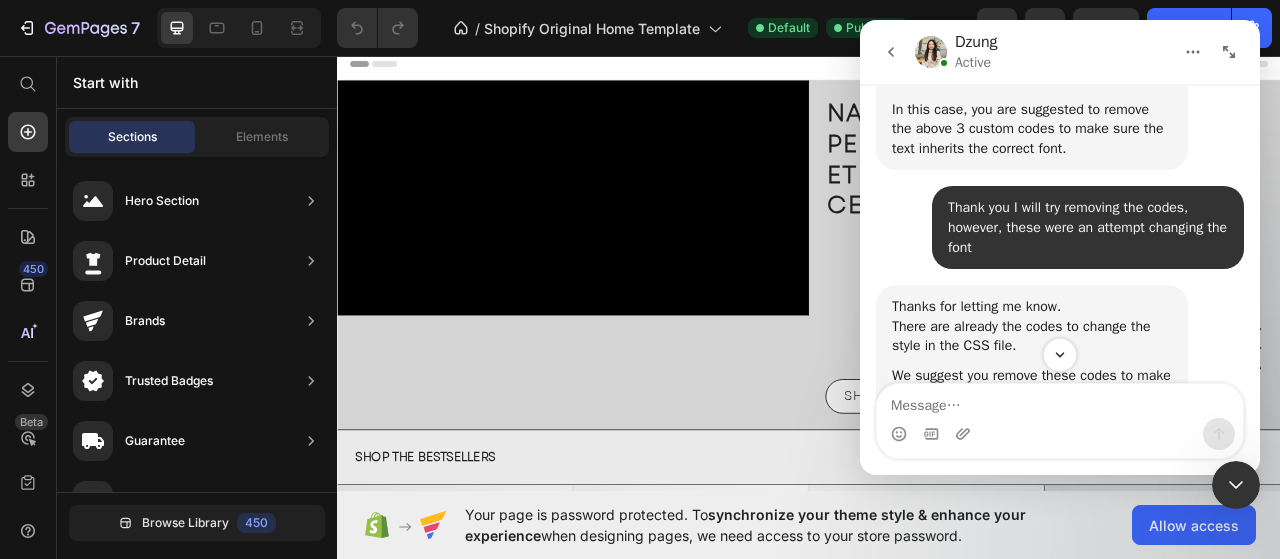 scroll, scrollTop: 3402, scrollLeft: 0, axis: vertical 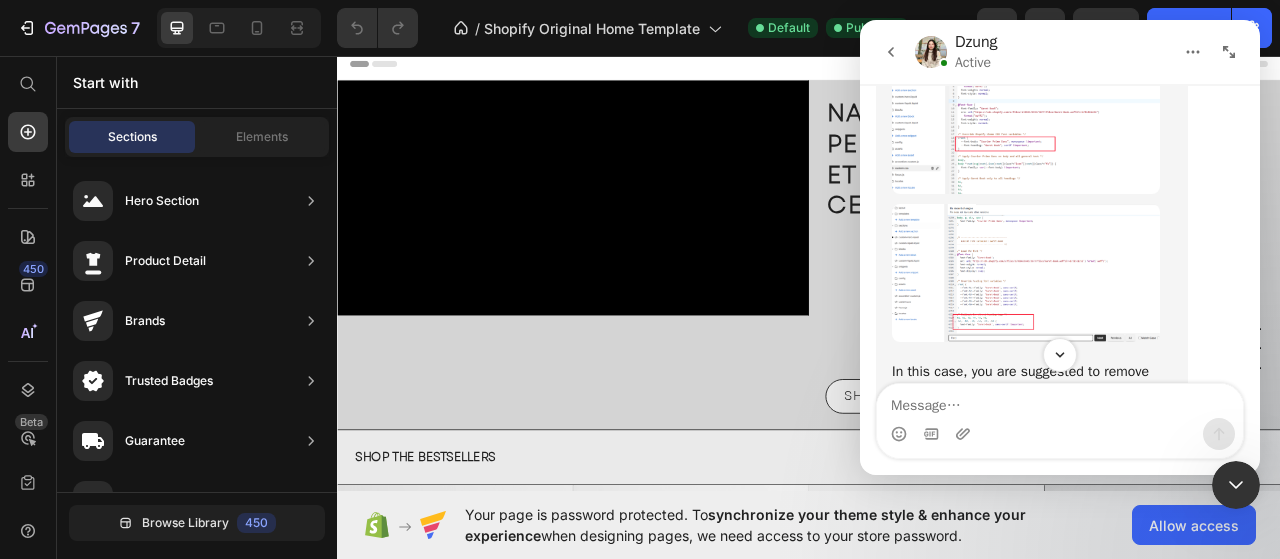drag, startPoint x: 1220, startPoint y: 263, endPoint x: 1214, endPoint y: 319, distance: 56.32051 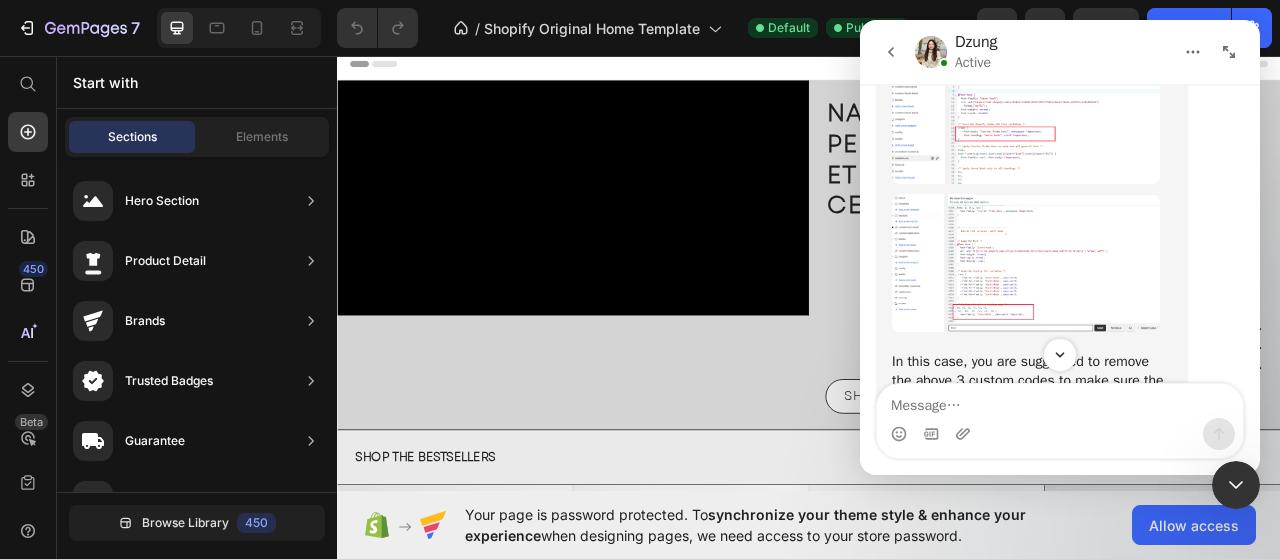 click at bounding box center [1026, 263] 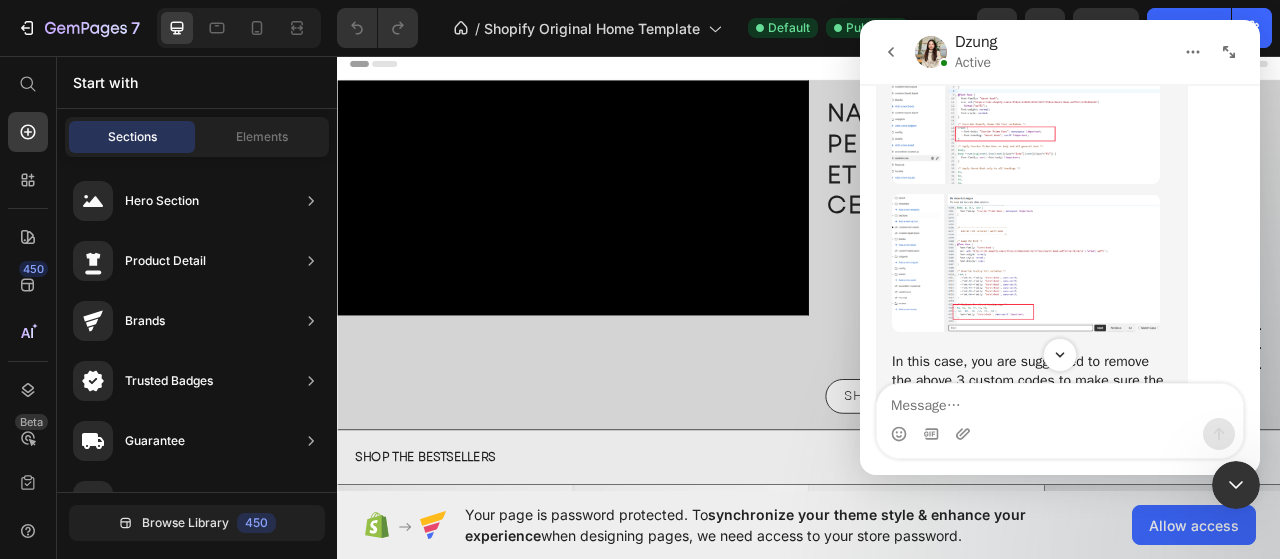 scroll, scrollTop: 0, scrollLeft: 0, axis: both 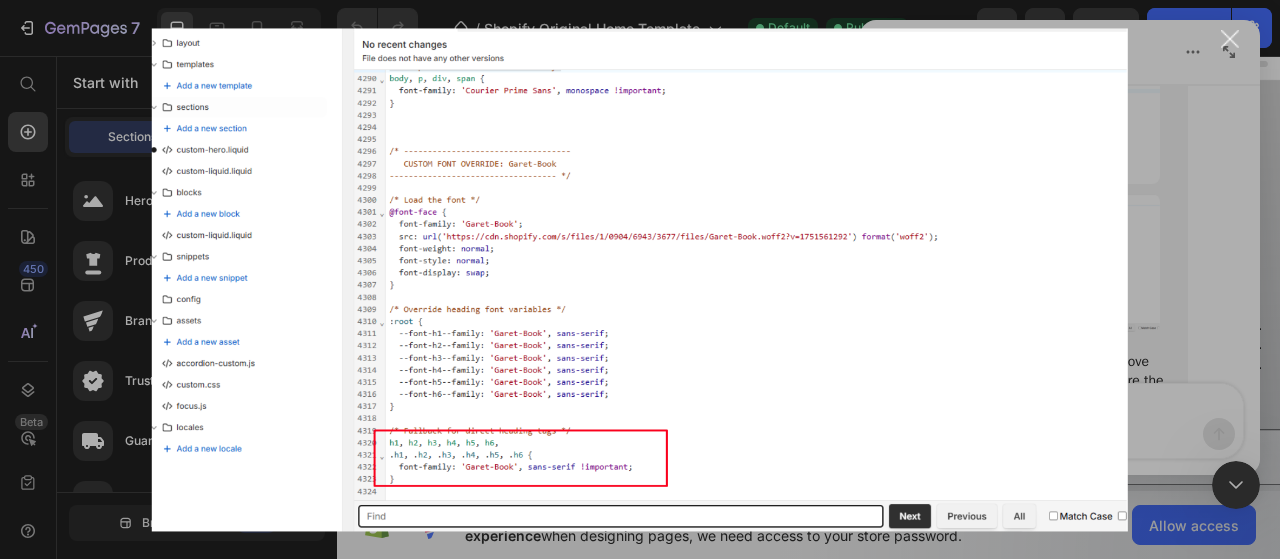 click at bounding box center [1230, 39] 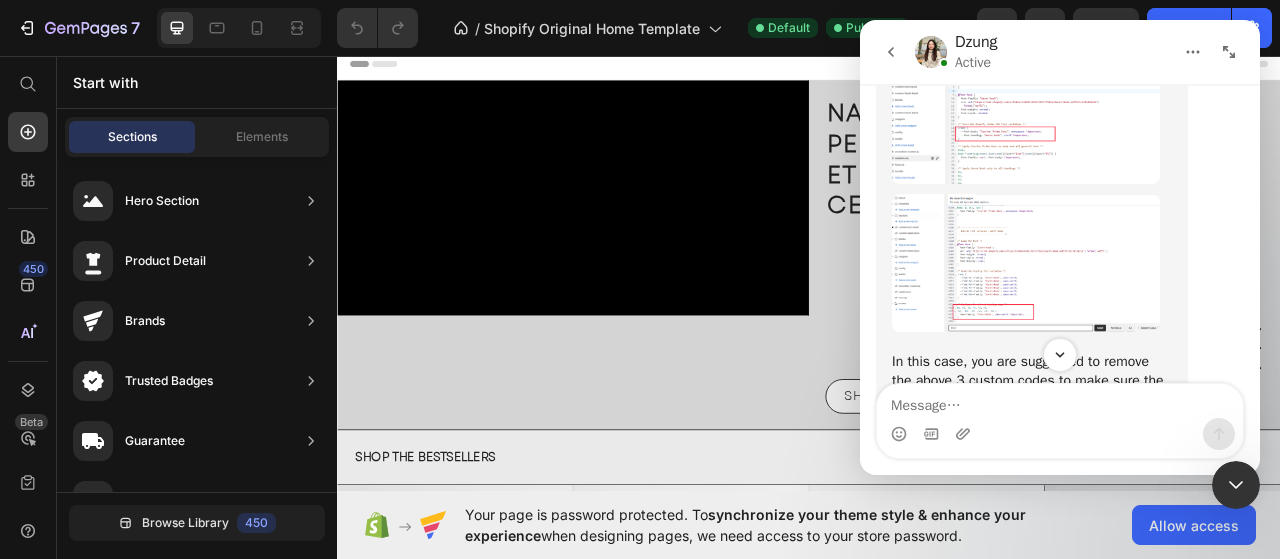 scroll, scrollTop: 4350, scrollLeft: 0, axis: vertical 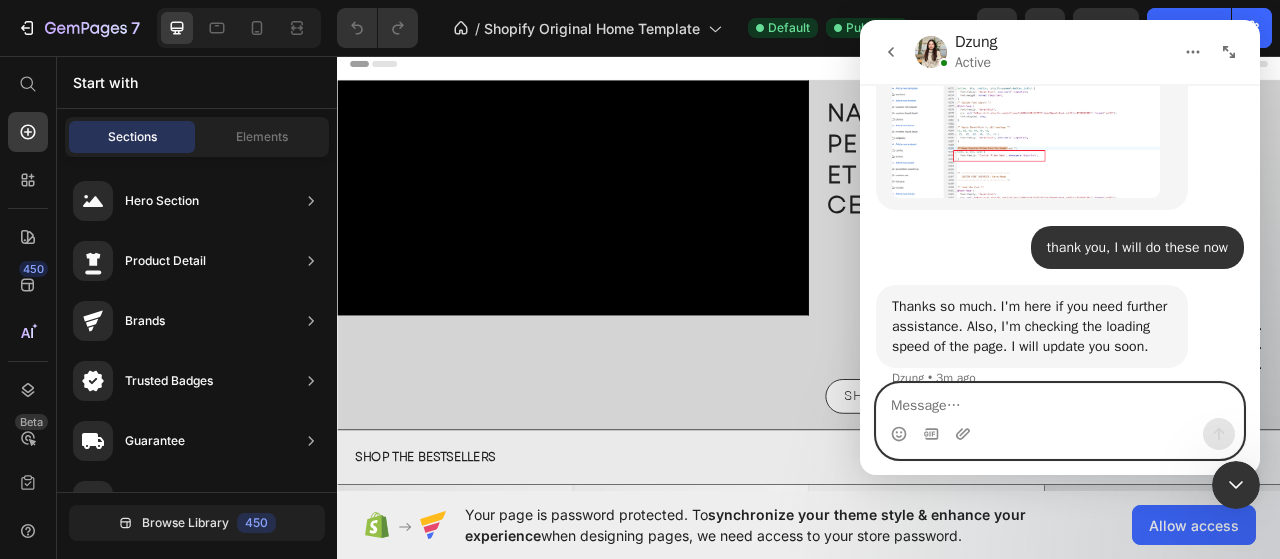 click at bounding box center (1060, 401) 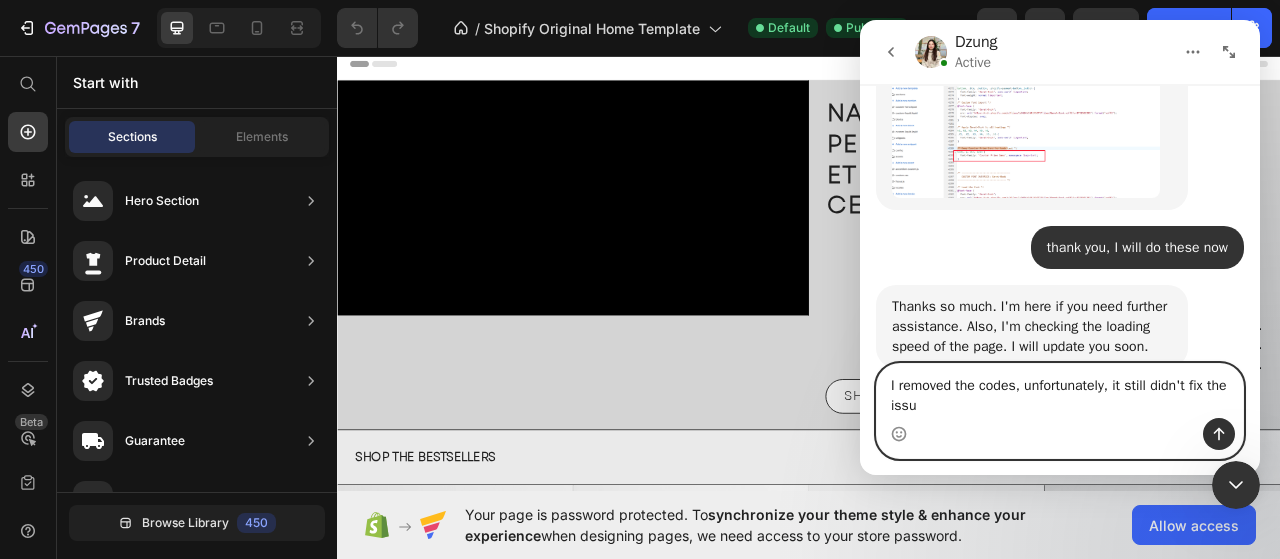 type on "I removed the codes, unfortunately, it still didn't fix the issue" 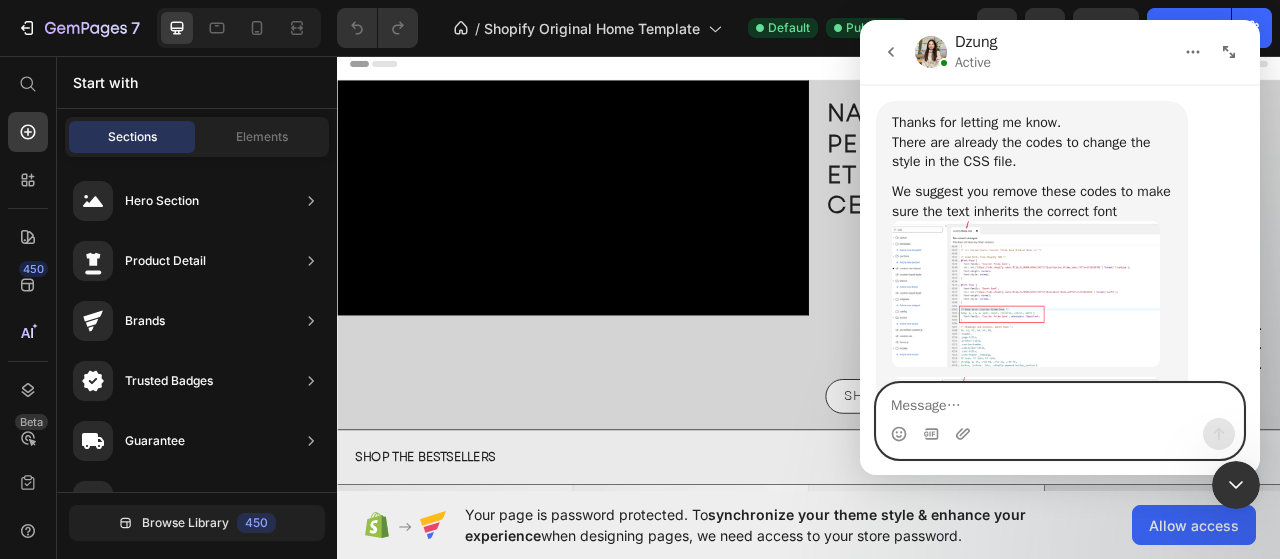 scroll, scrollTop: 3875, scrollLeft: 0, axis: vertical 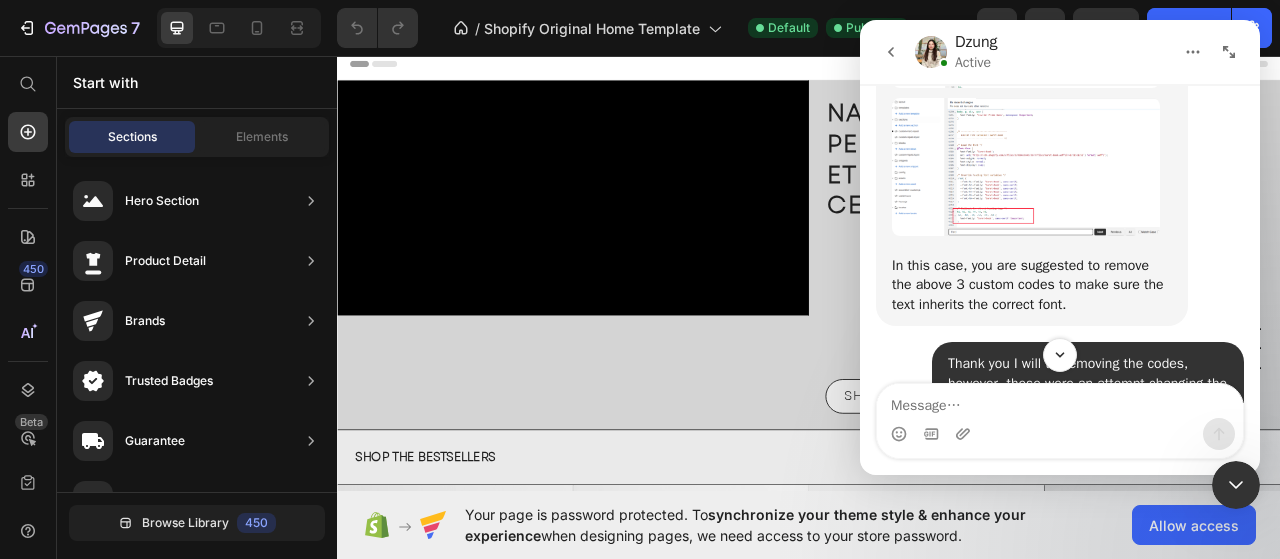 drag, startPoint x: 1184, startPoint y: 226, endPoint x: 1170, endPoint y: 167, distance: 60.63827 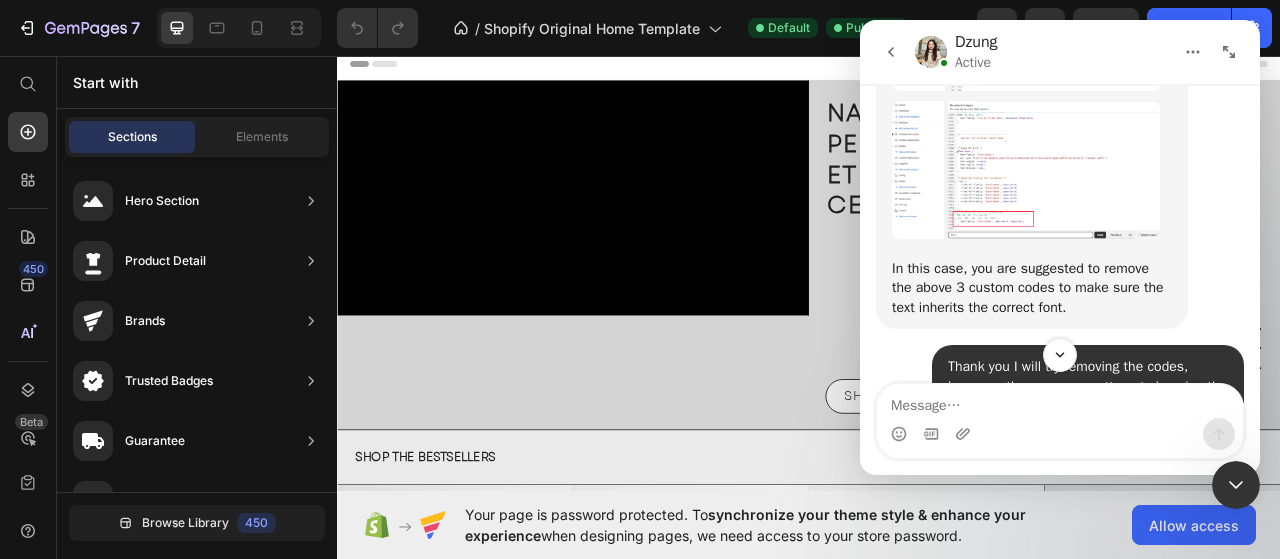 click at bounding box center [1026, 170] 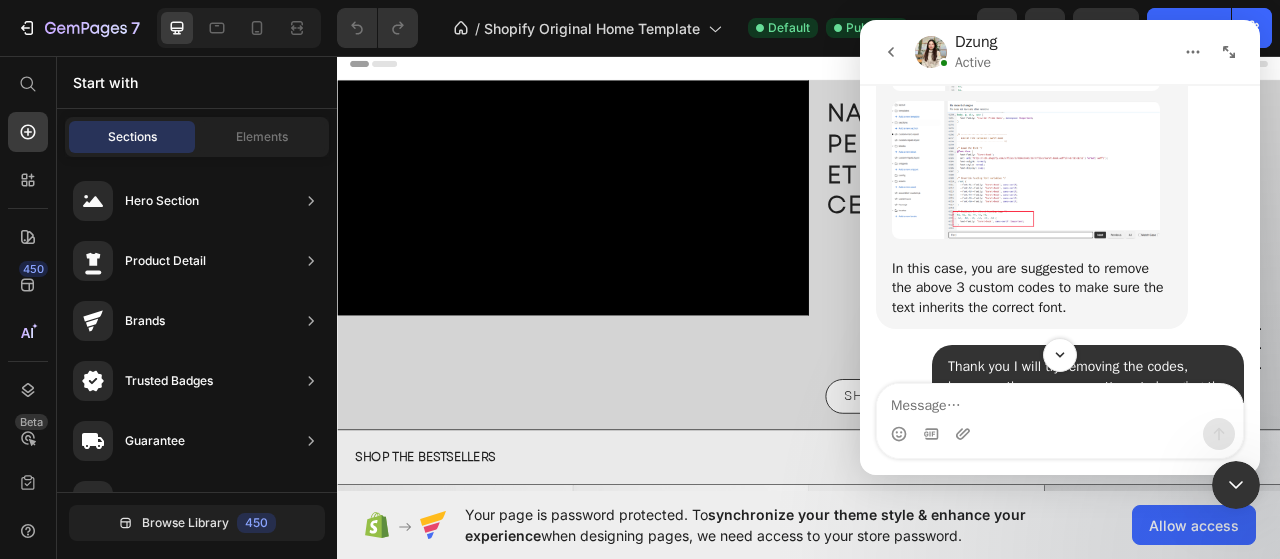 scroll, scrollTop: 0, scrollLeft: 0, axis: both 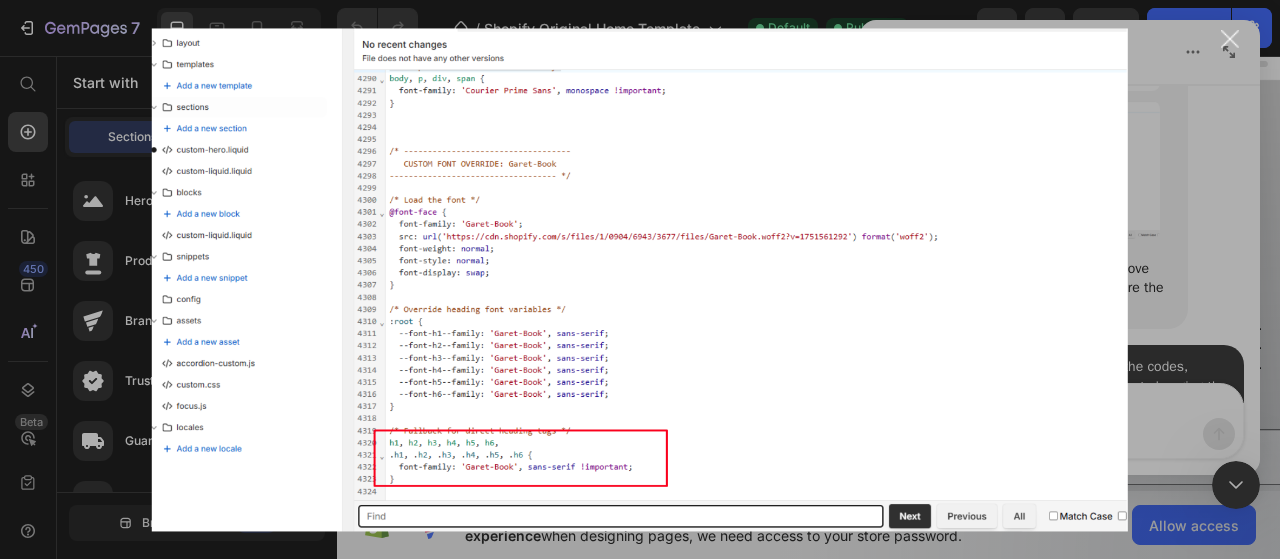 click at bounding box center (1230, 39) 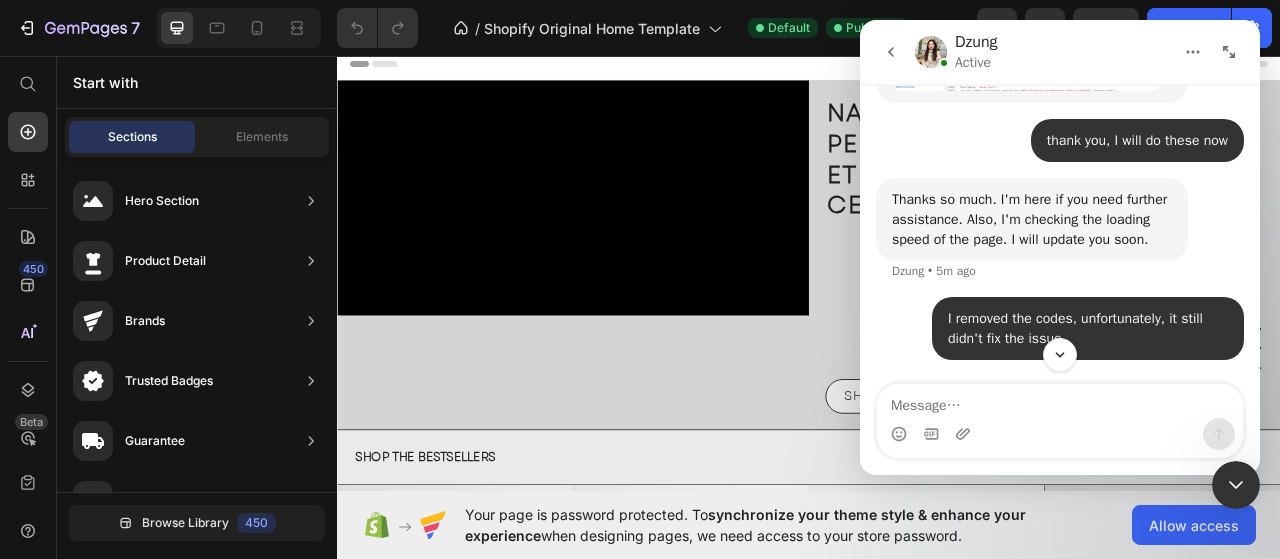 scroll, scrollTop: 4475, scrollLeft: 0, axis: vertical 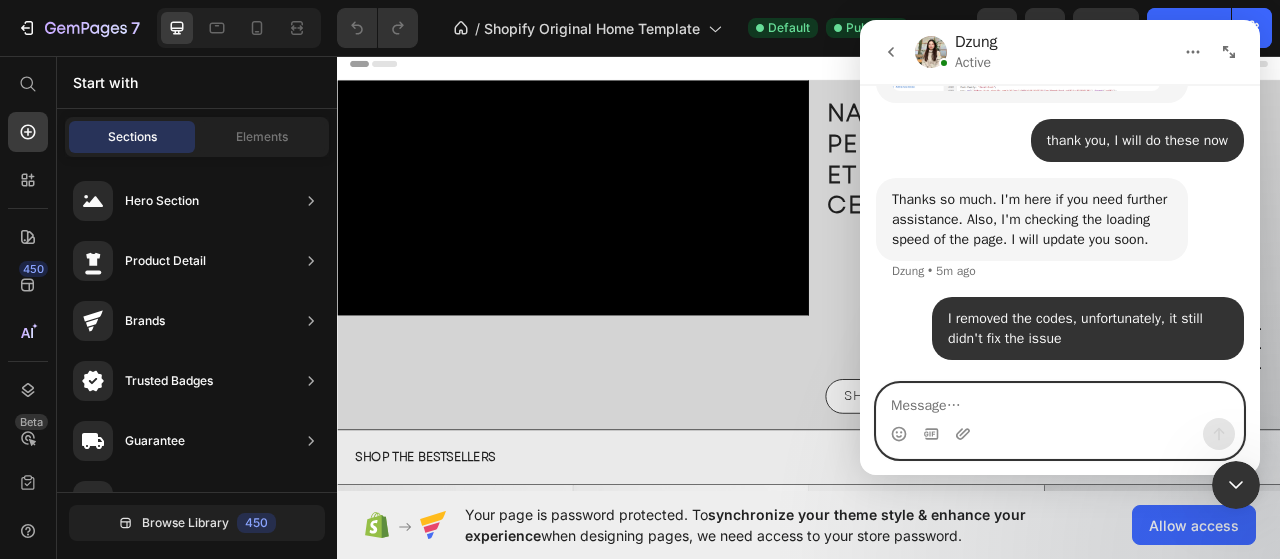click at bounding box center (1060, 401) 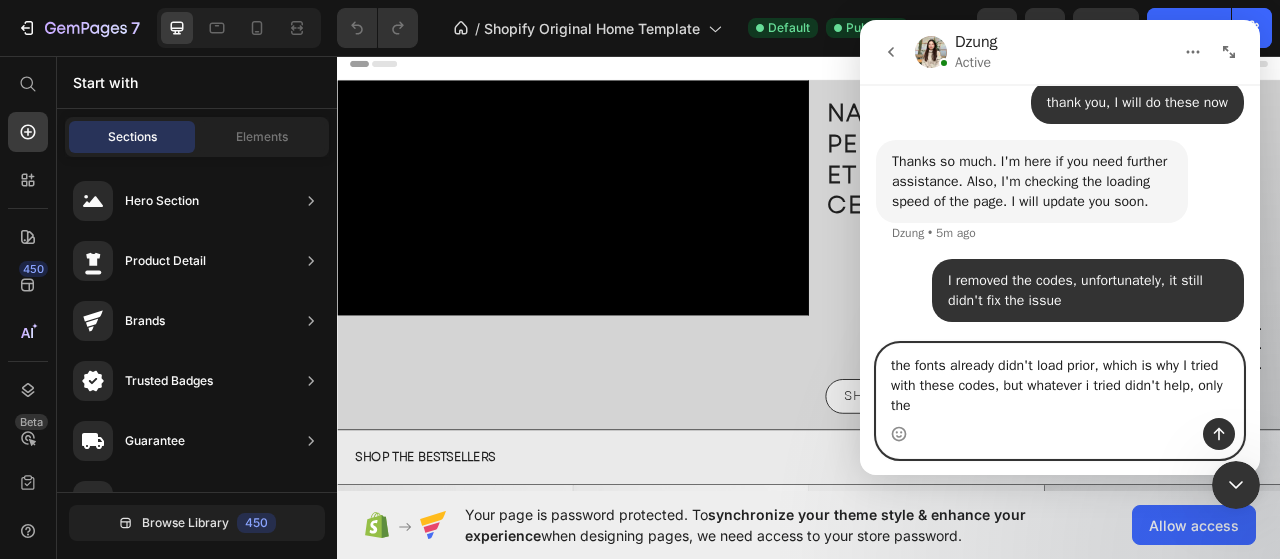 scroll, scrollTop: 4515, scrollLeft: 0, axis: vertical 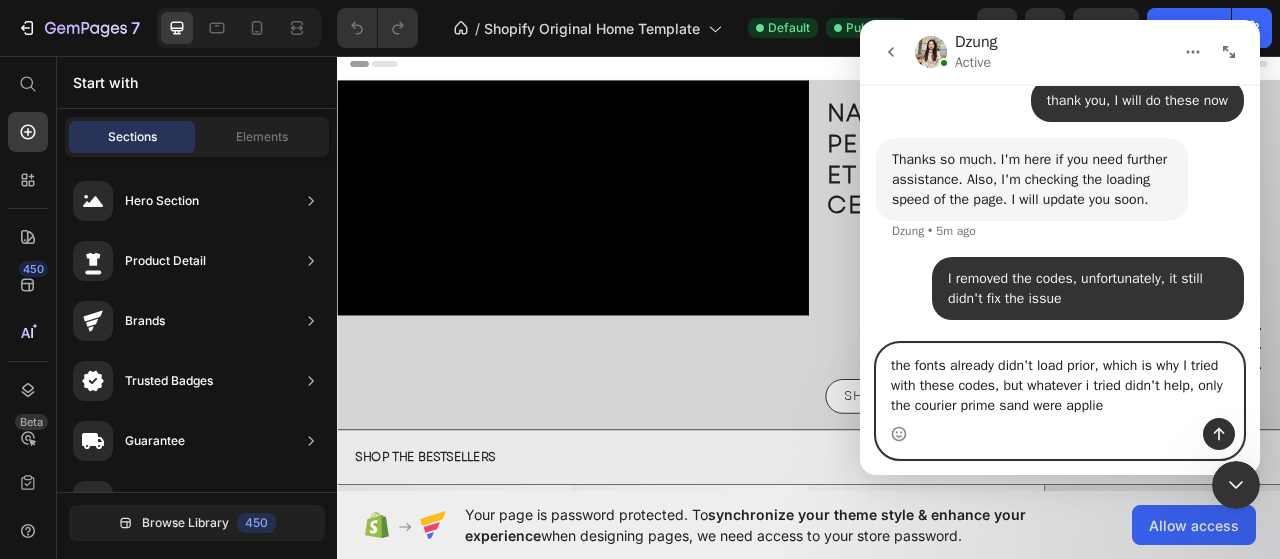 type on "the fonts already didn't load prior, which is why I tried with these codes, but whatever i tried didn't help, only the courier prime sand were applied" 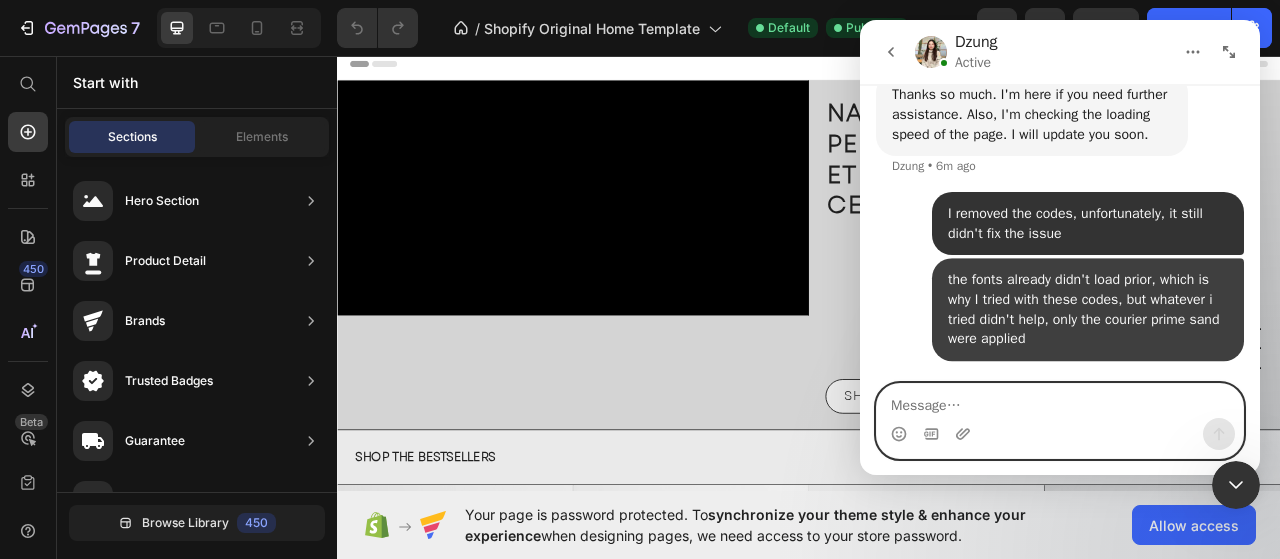 scroll, scrollTop: 4579, scrollLeft: 0, axis: vertical 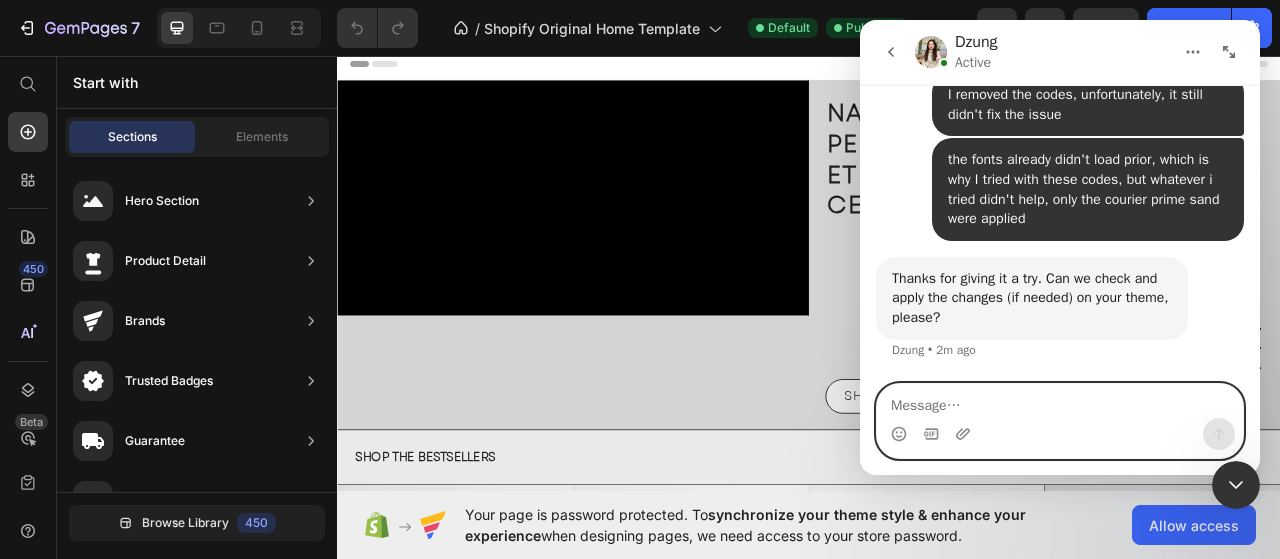 click at bounding box center (1060, 401) 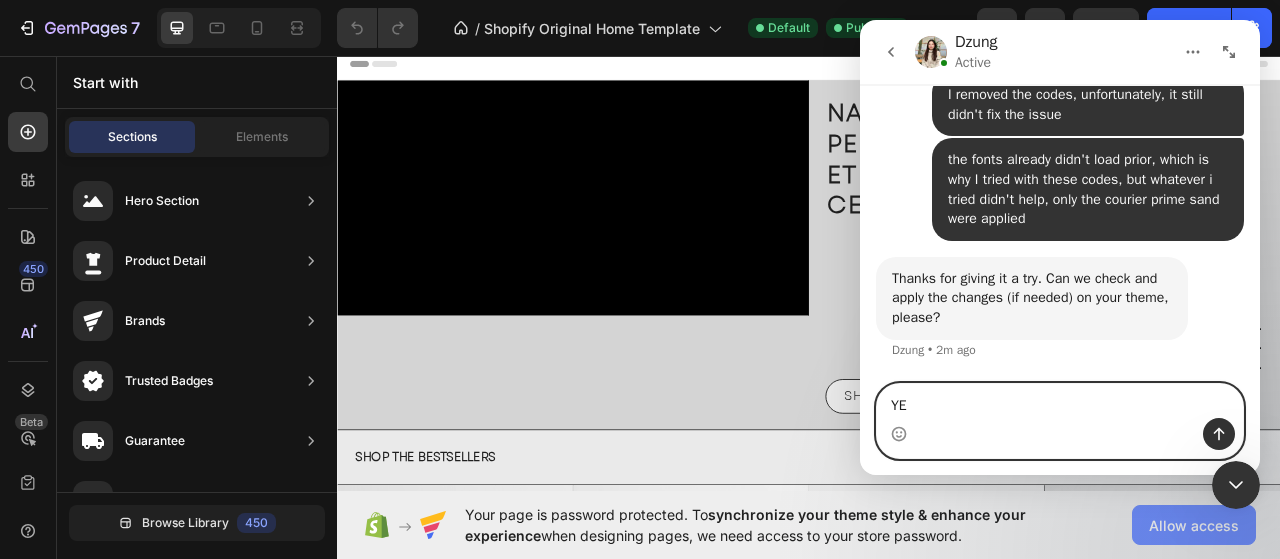 type on "Y" 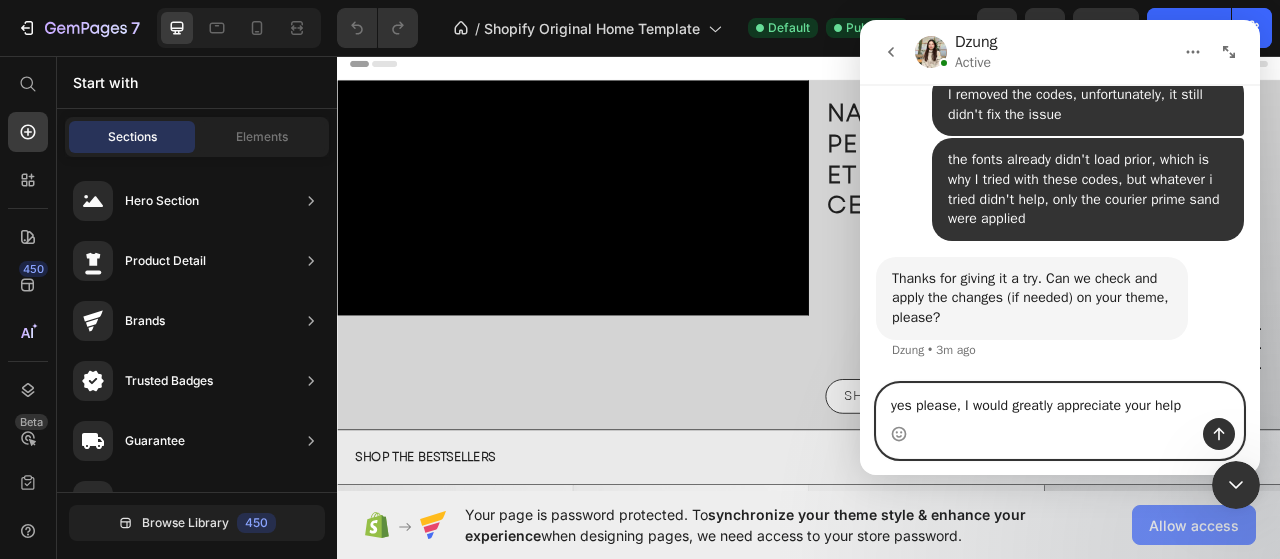 type on "yes please, I would greatly appreciate your help!" 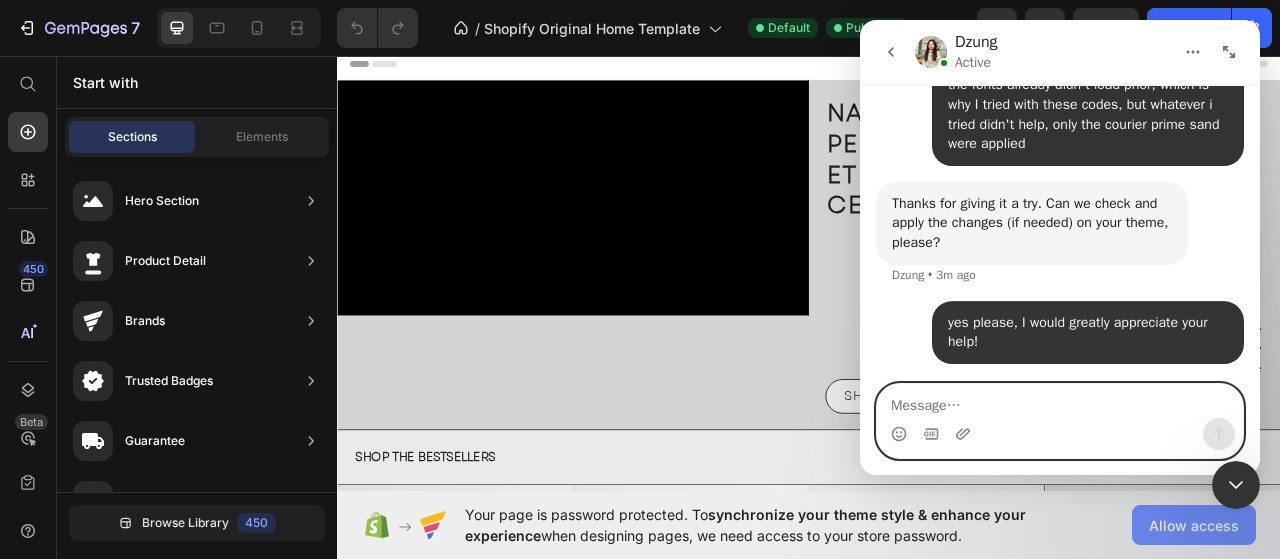 scroll, scrollTop: 4757, scrollLeft: 0, axis: vertical 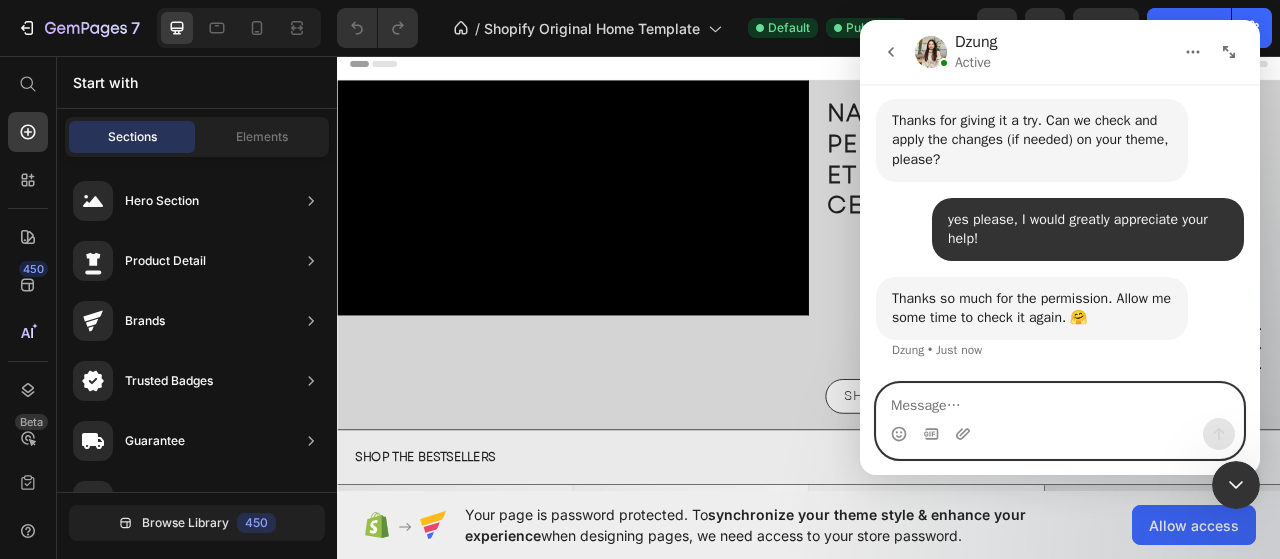 click at bounding box center [1060, 401] 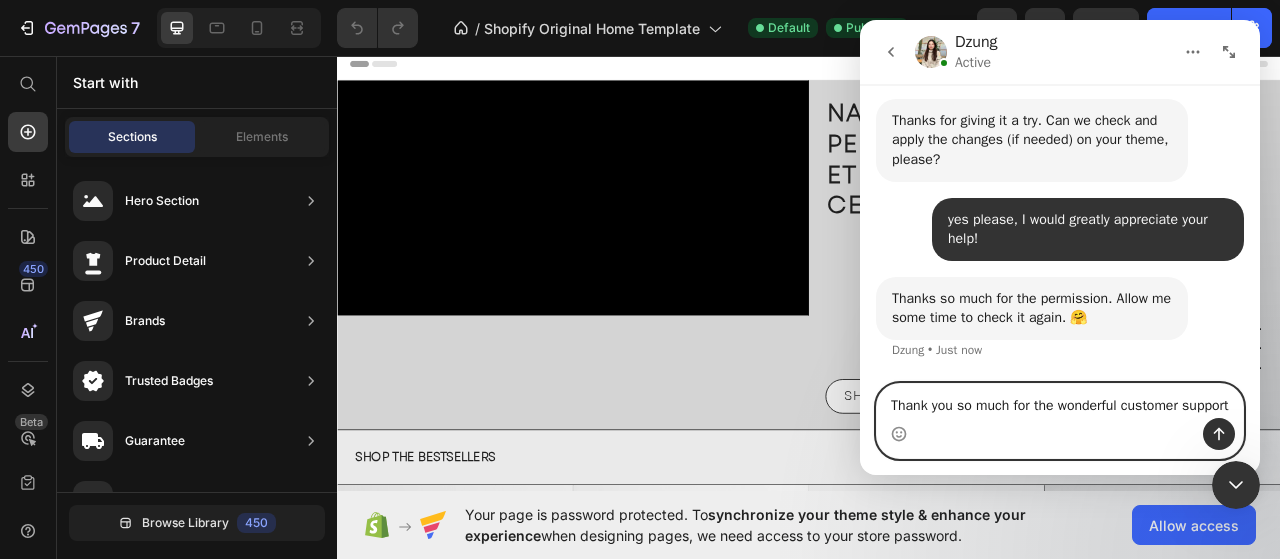 scroll, scrollTop: 4856, scrollLeft: 0, axis: vertical 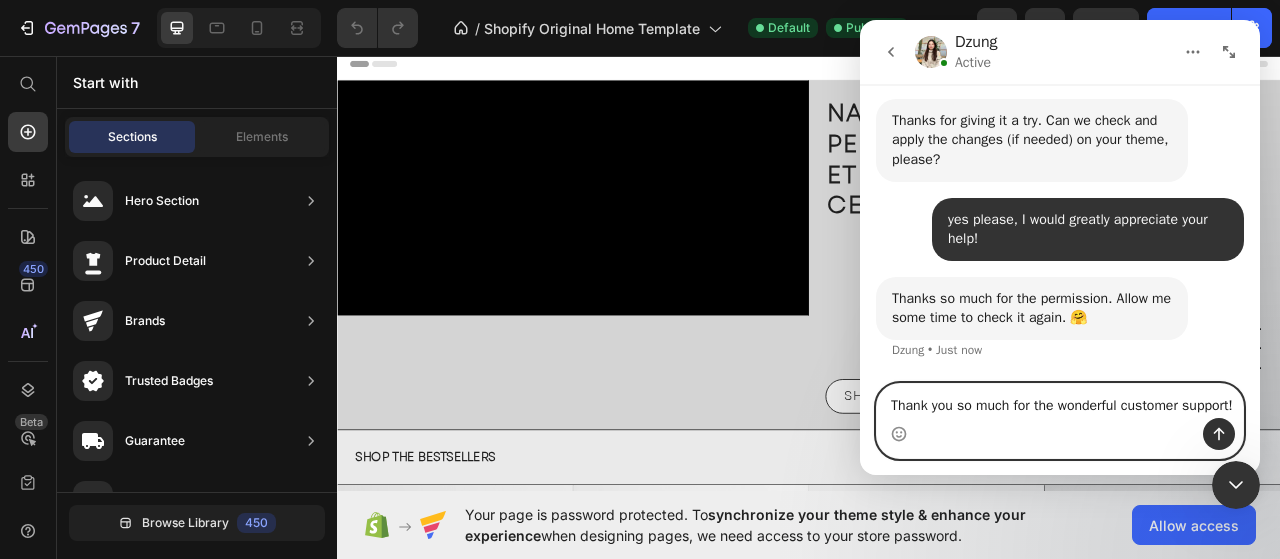 type on "Thank you so much for the wonderful customer support!" 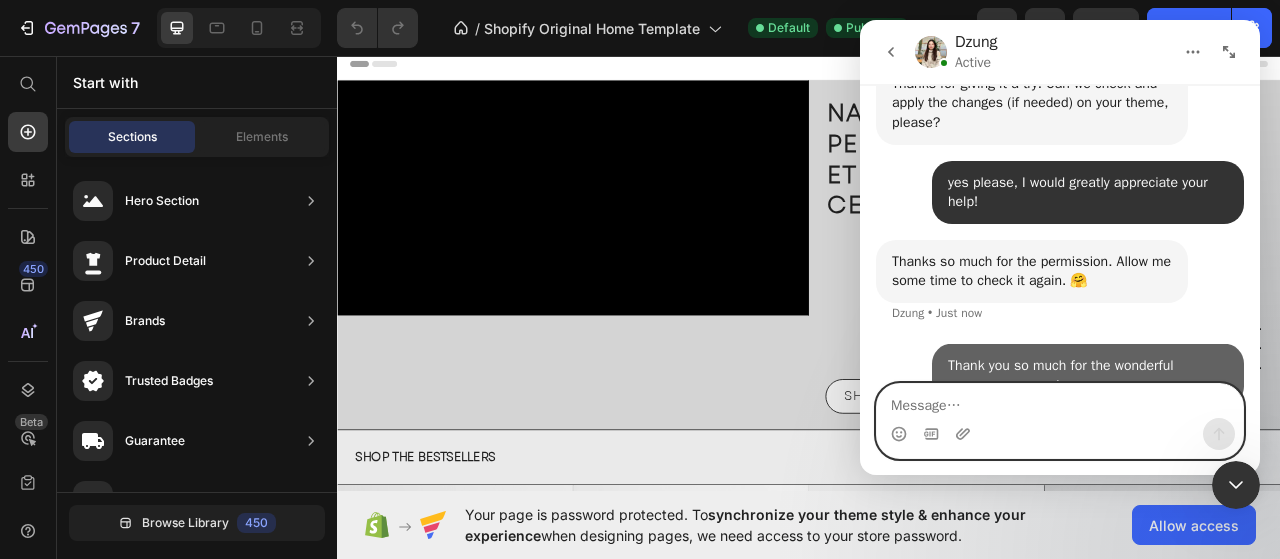 scroll, scrollTop: 4916, scrollLeft: 0, axis: vertical 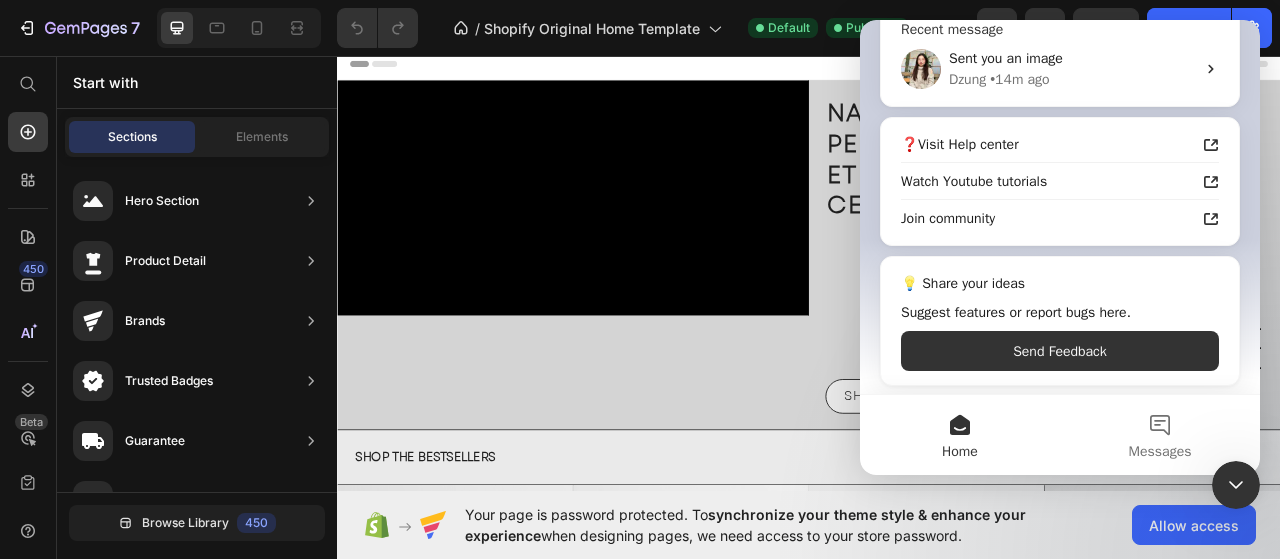 click on "•  [TIME]" at bounding box center [1019, 79] 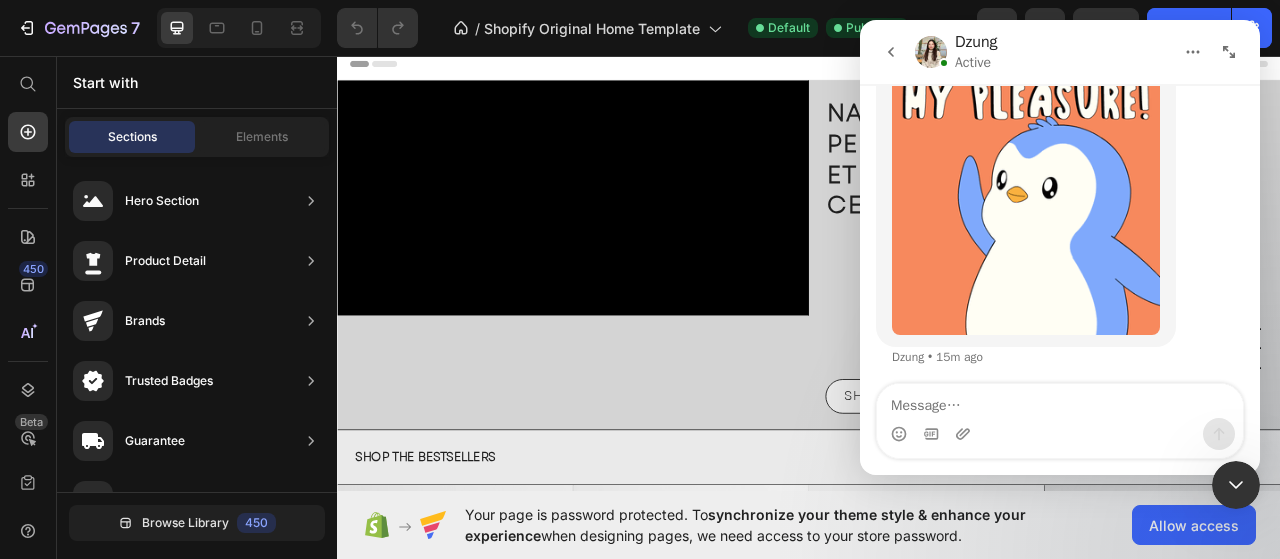 scroll, scrollTop: 5224, scrollLeft: 0, axis: vertical 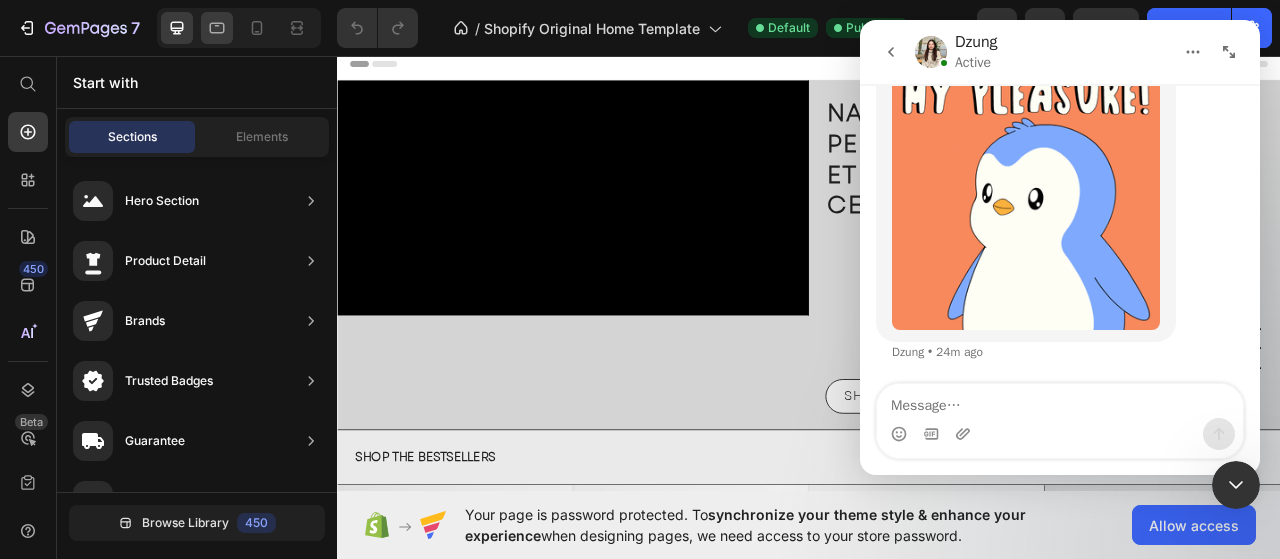 click 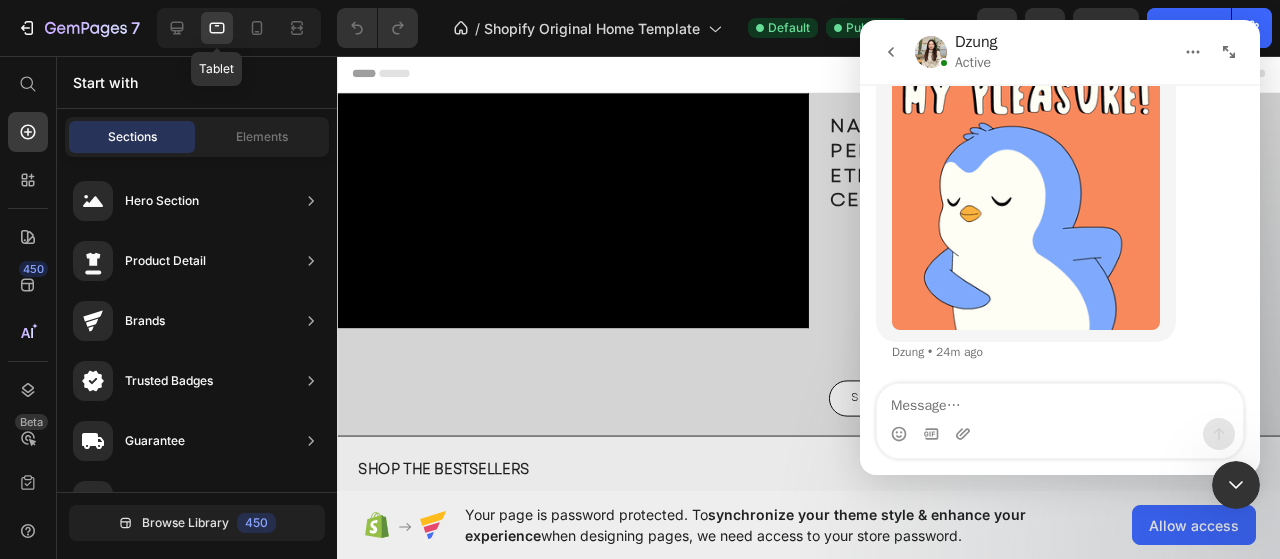 click 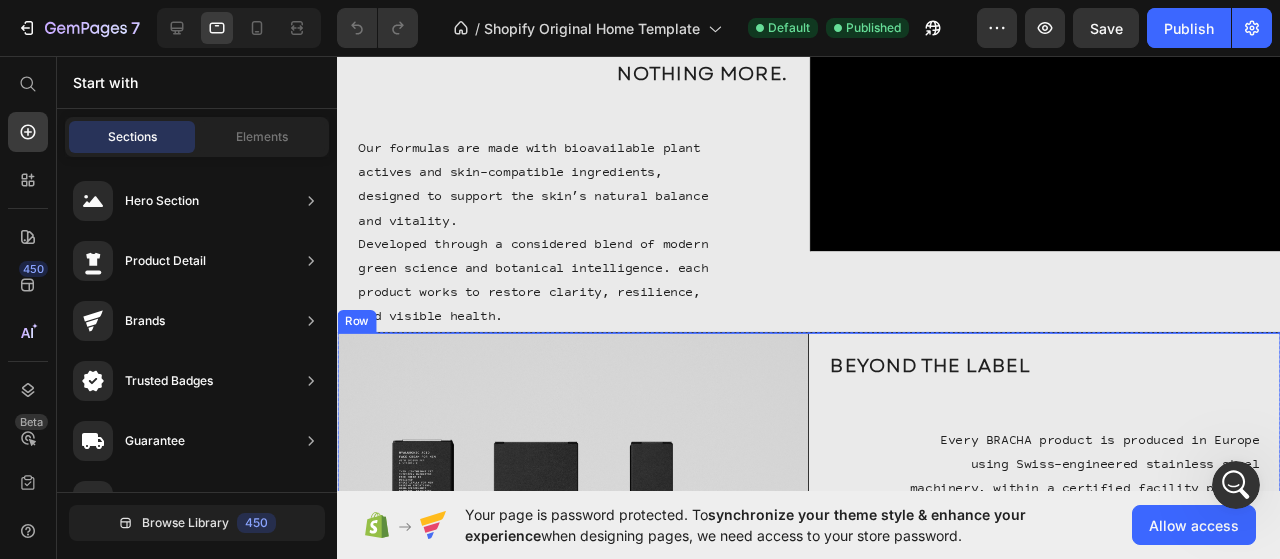 scroll, scrollTop: 2362, scrollLeft: 0, axis: vertical 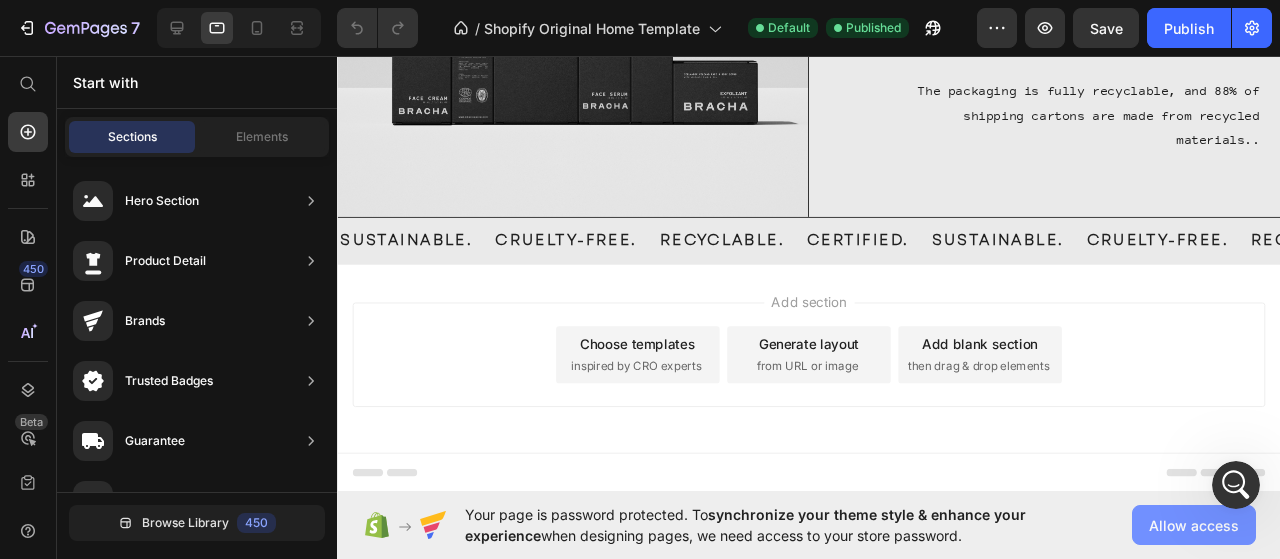 click on "Allow access" 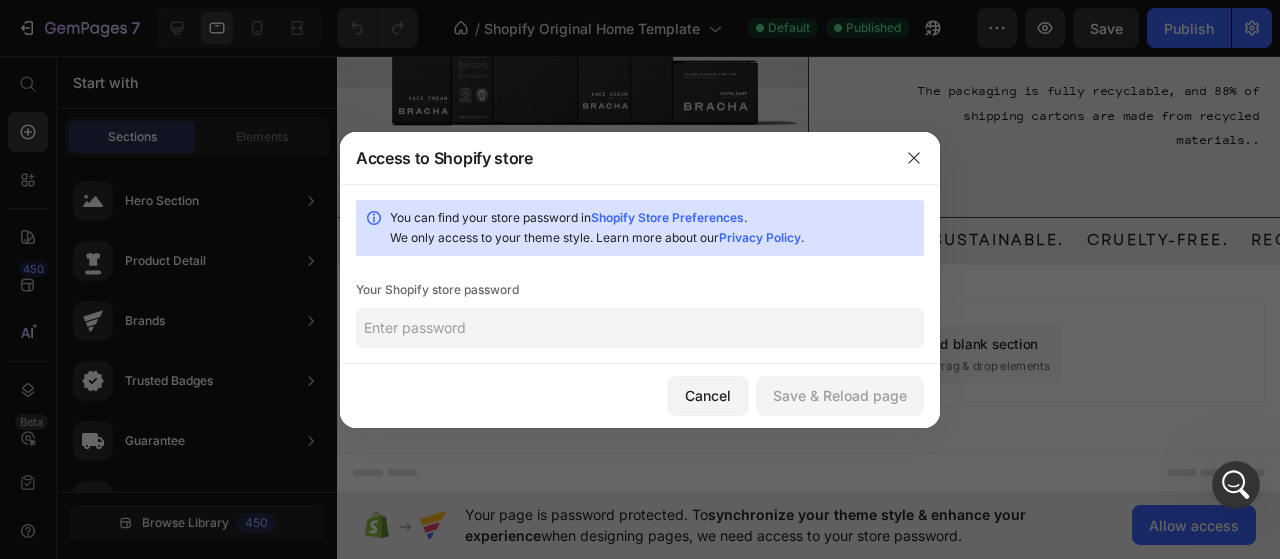 click 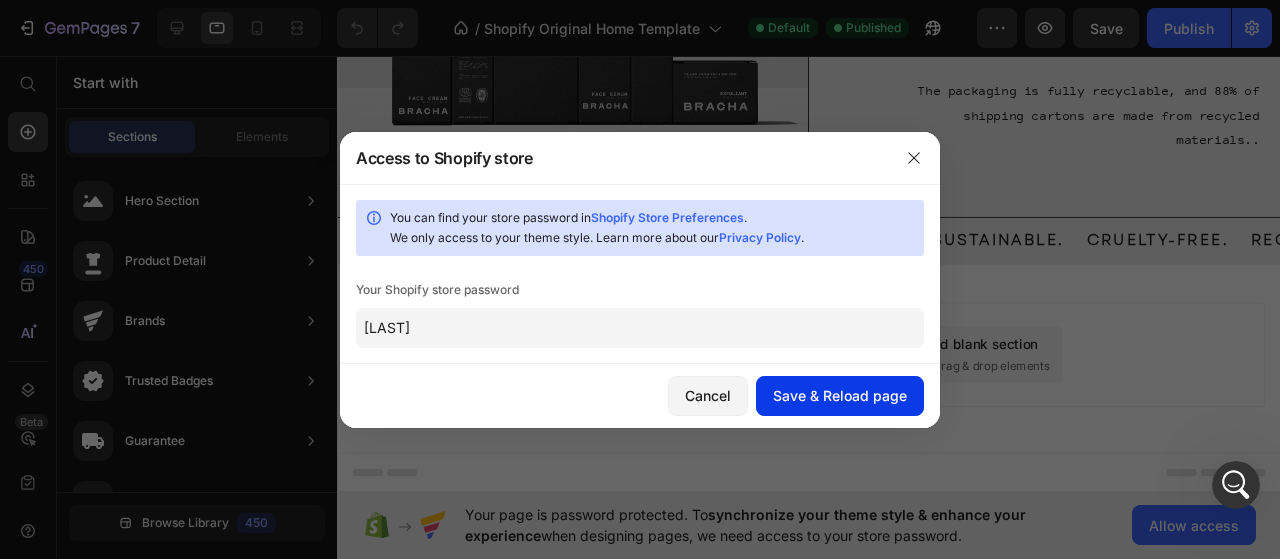 type on "[LAST]" 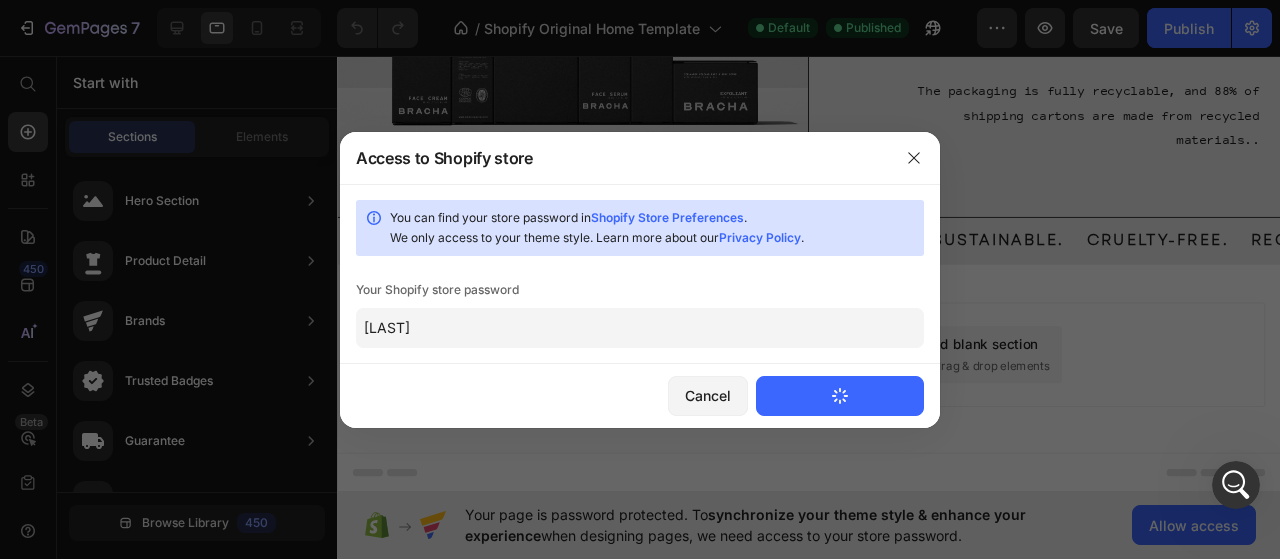 type 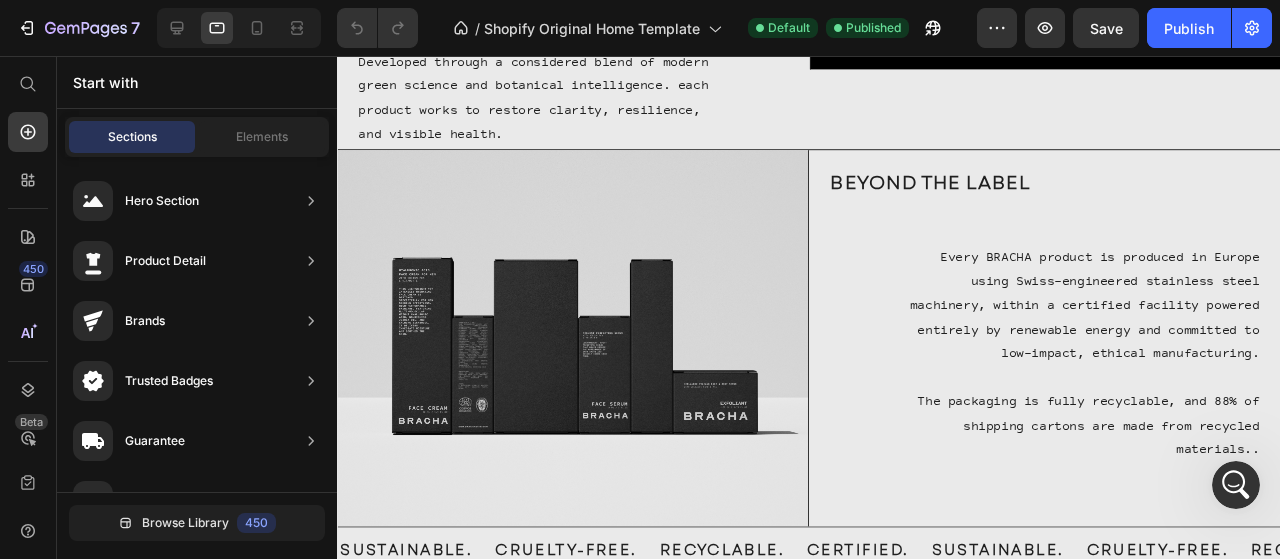 scroll, scrollTop: 1246, scrollLeft: 0, axis: vertical 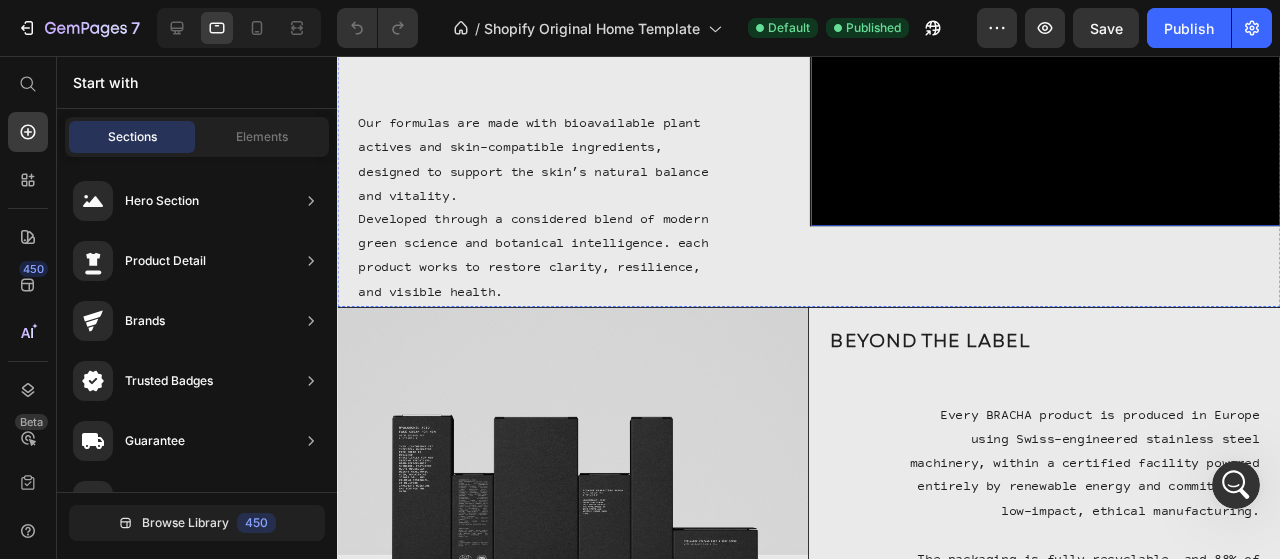 click at bounding box center (1082, 111) 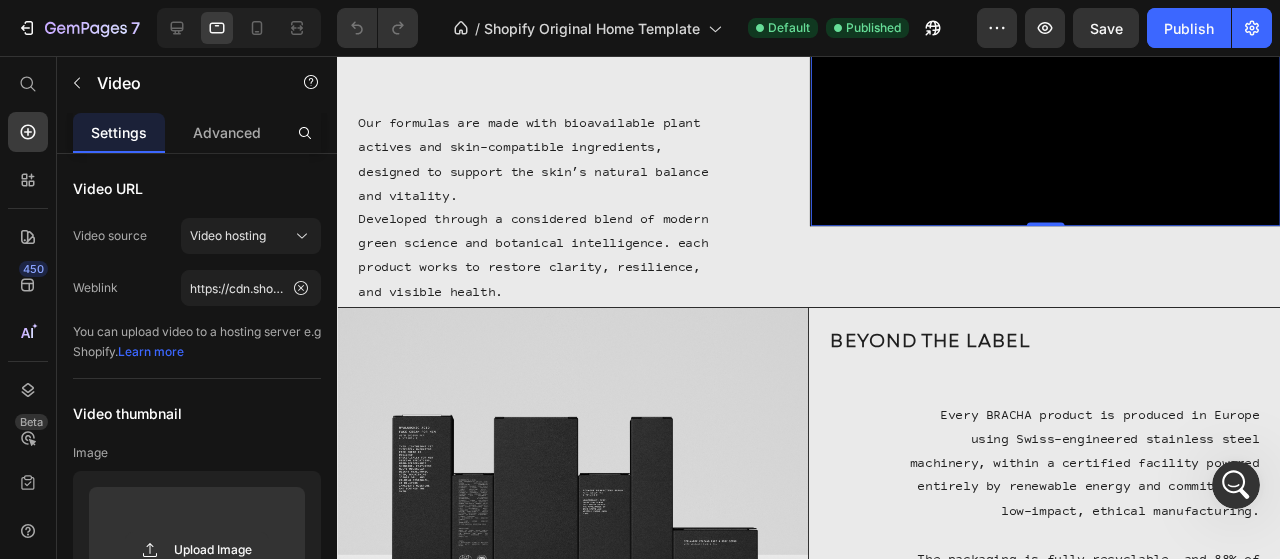 click at bounding box center (1082, 111) 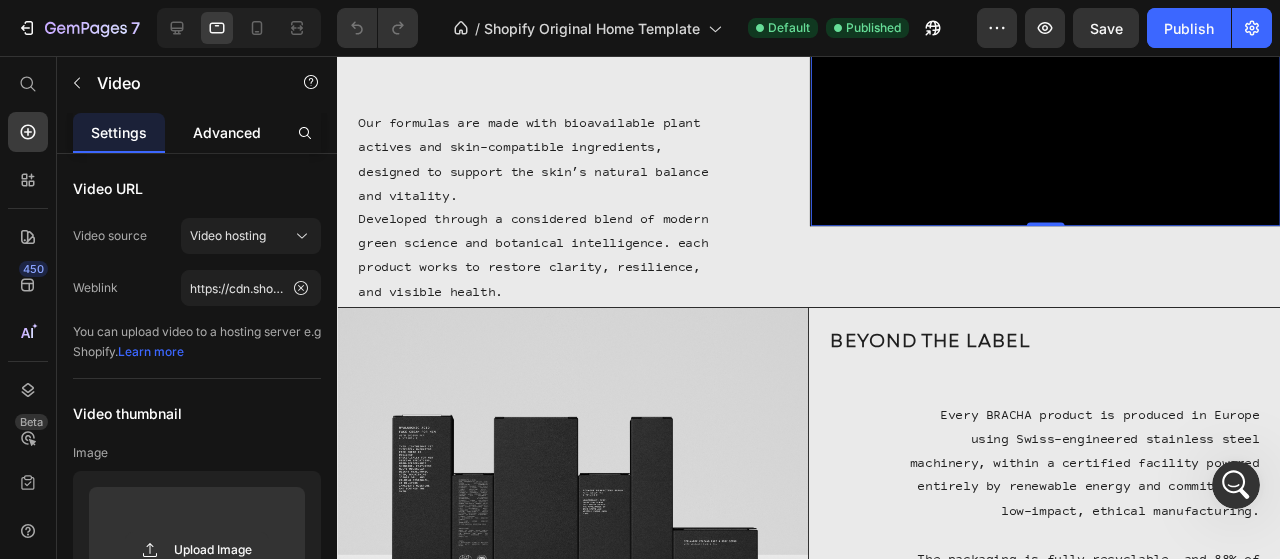 click on "Advanced" at bounding box center [227, 132] 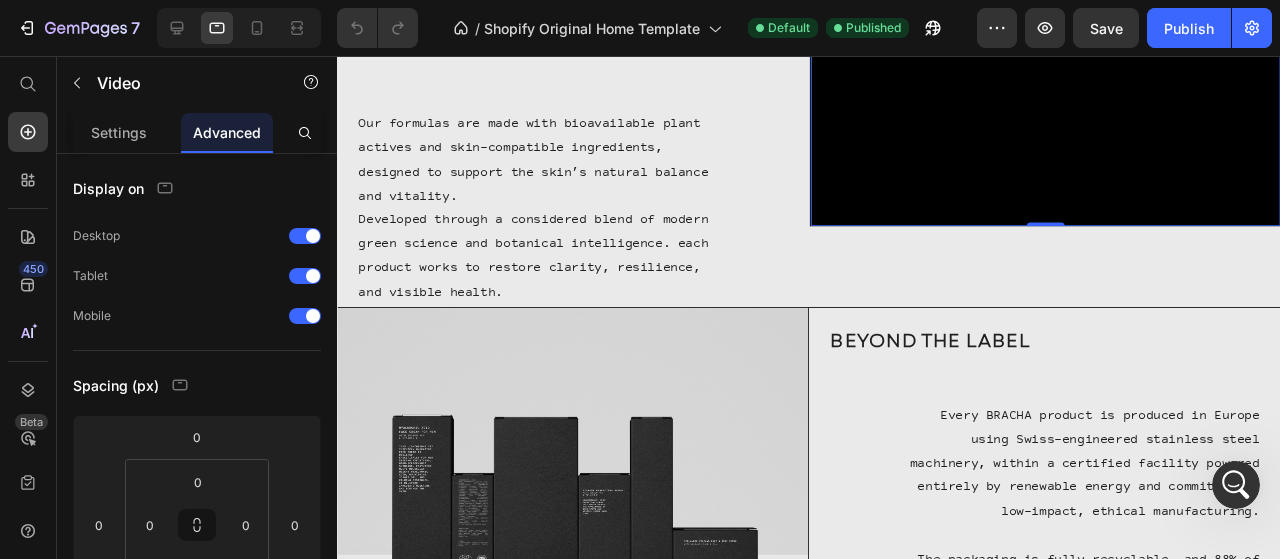 scroll, scrollTop: 600, scrollLeft: 0, axis: vertical 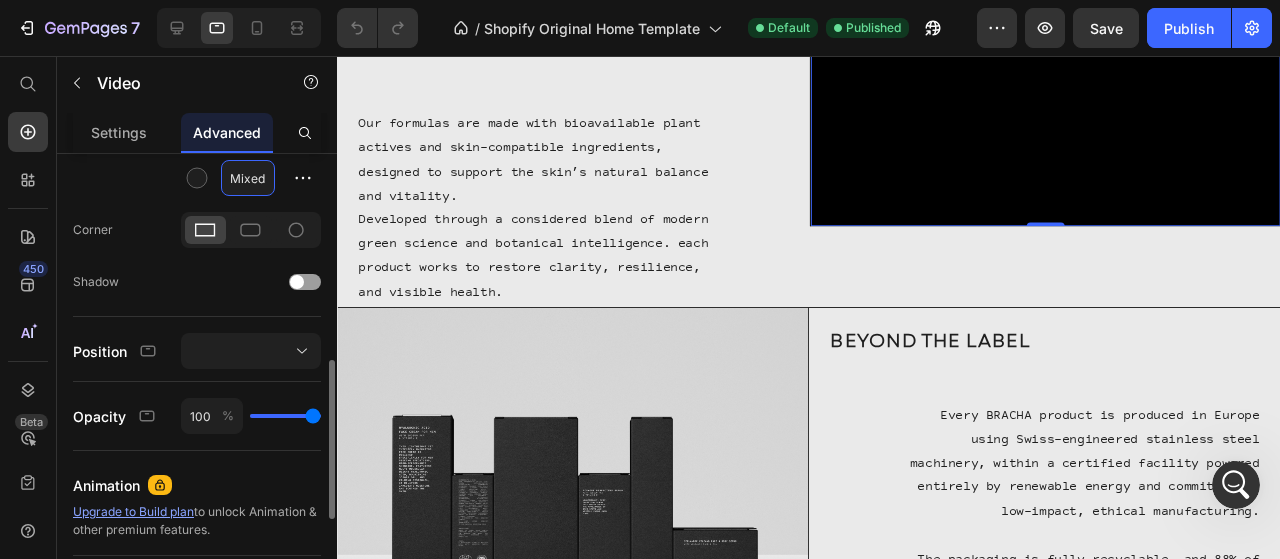 click on "Mixed" at bounding box center [248, 178] 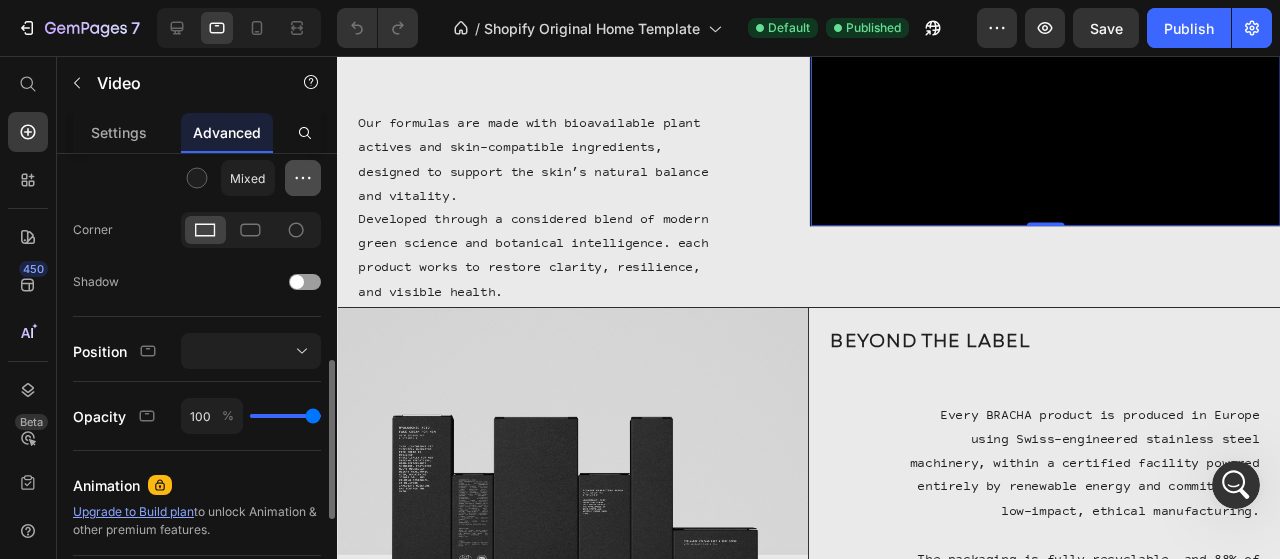 click 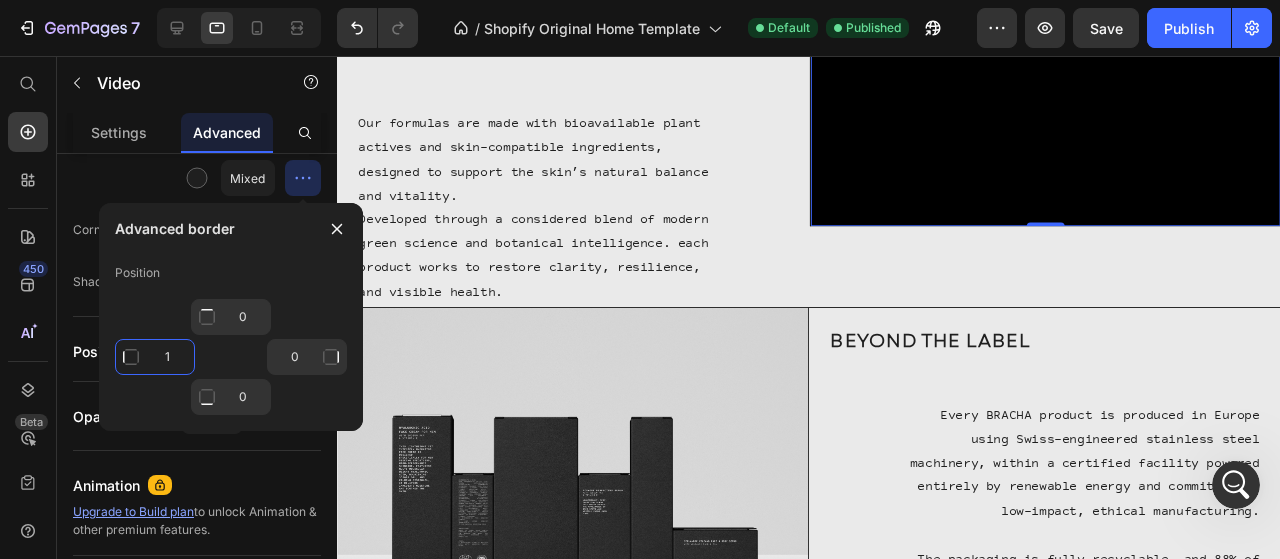click on "1" 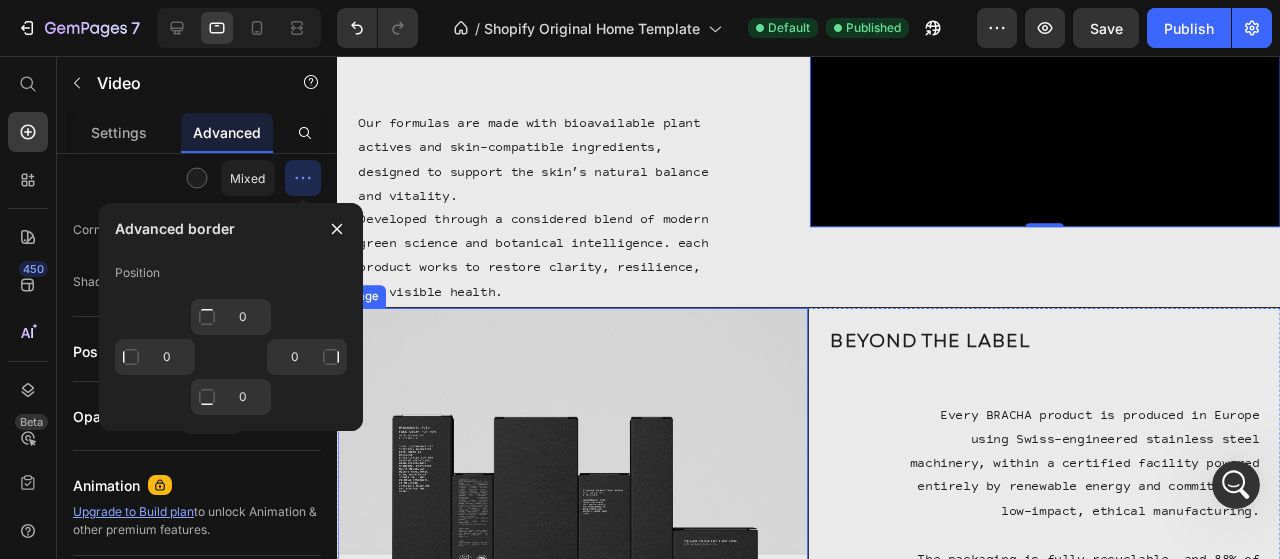 click at bounding box center [584, 519] 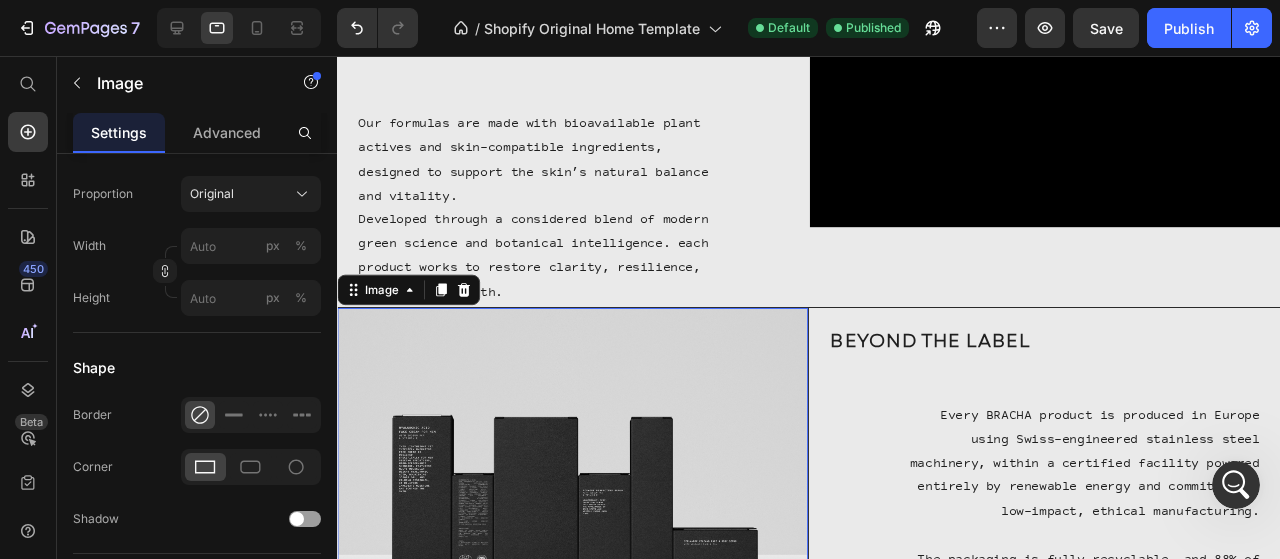 scroll, scrollTop: 0, scrollLeft: 0, axis: both 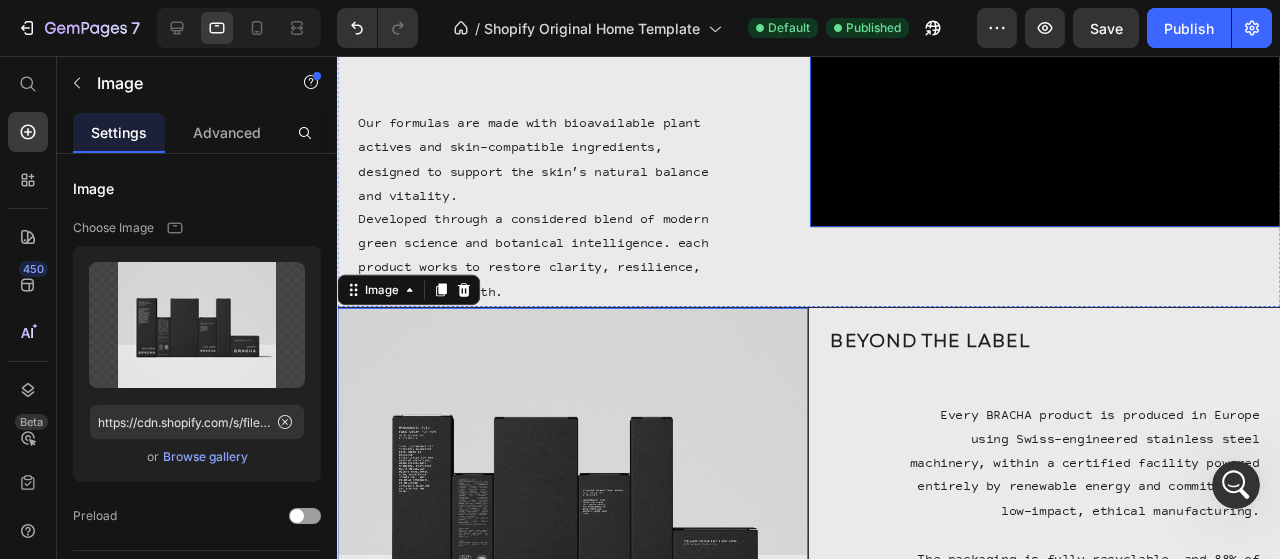 click at bounding box center (1082, 112) 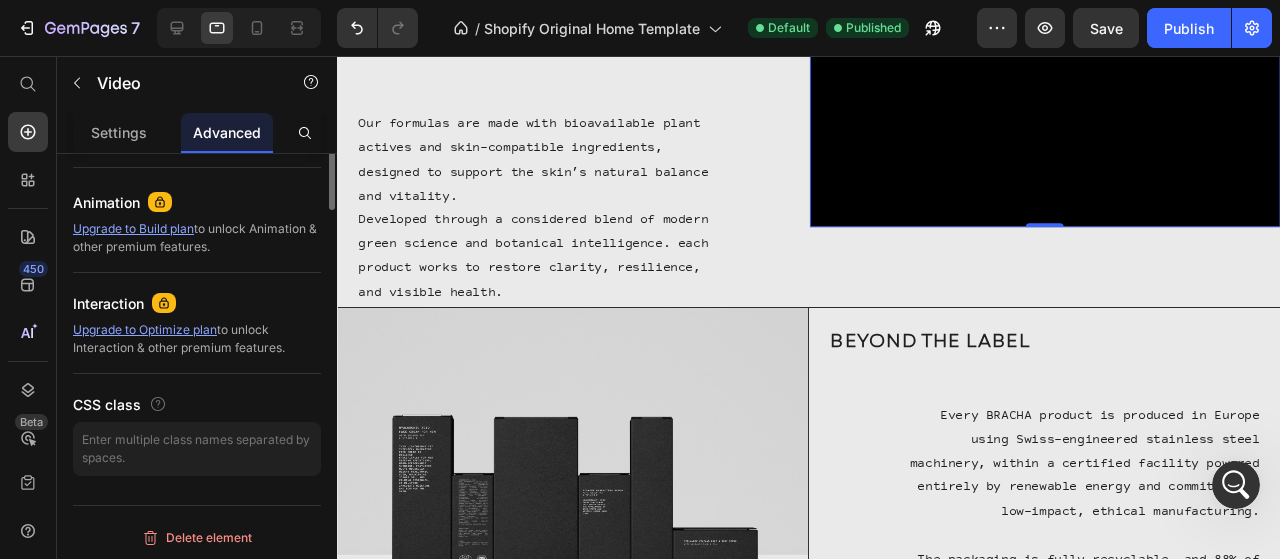 scroll, scrollTop: 539, scrollLeft: 0, axis: vertical 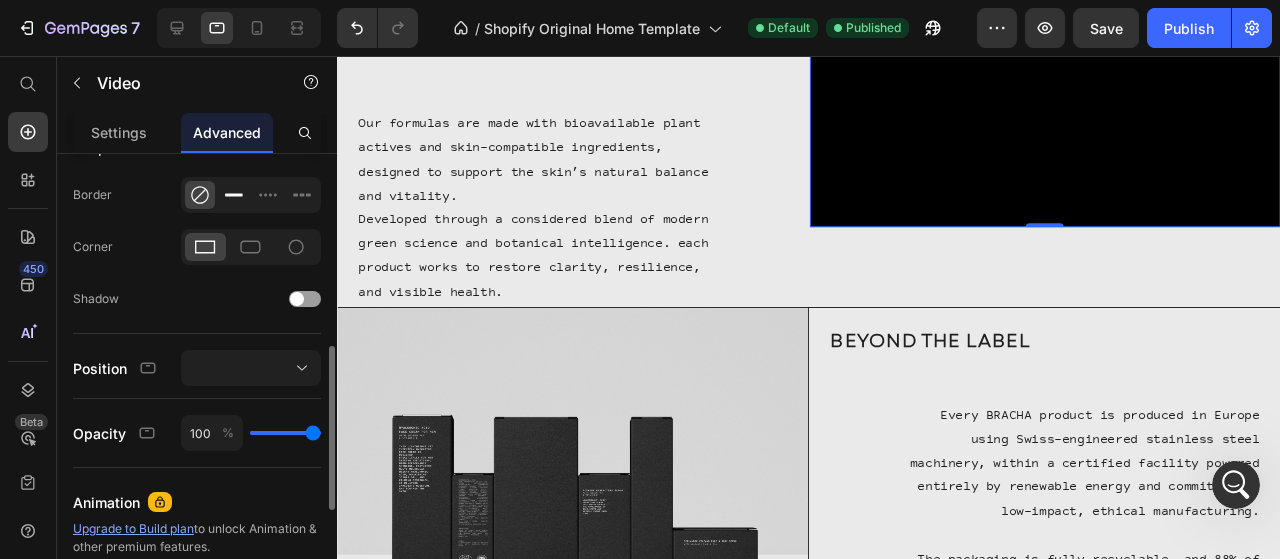 click 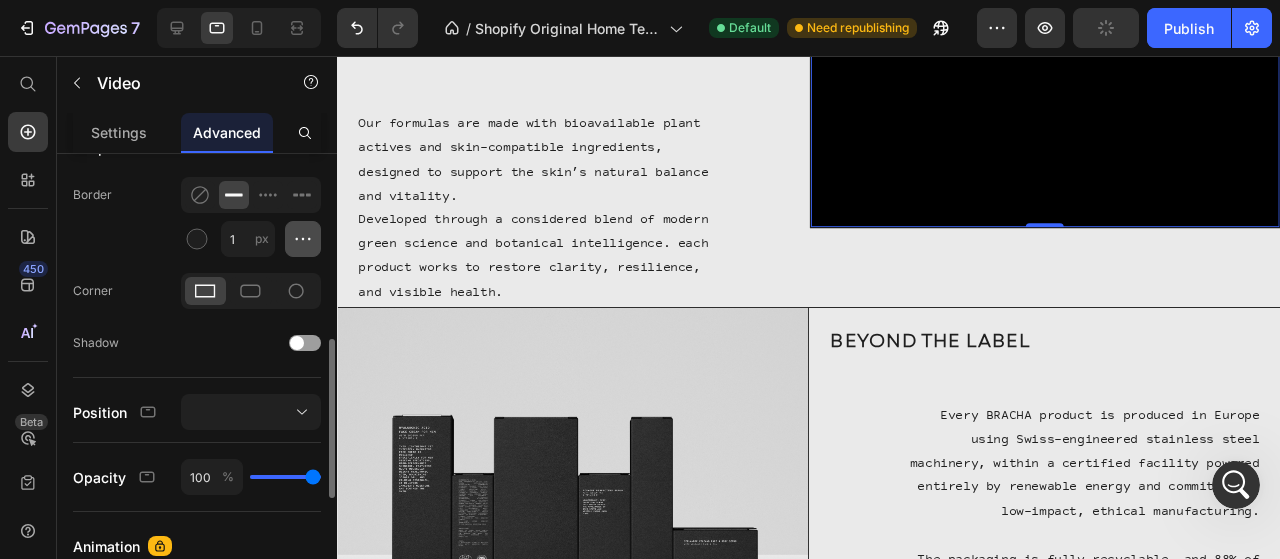 click 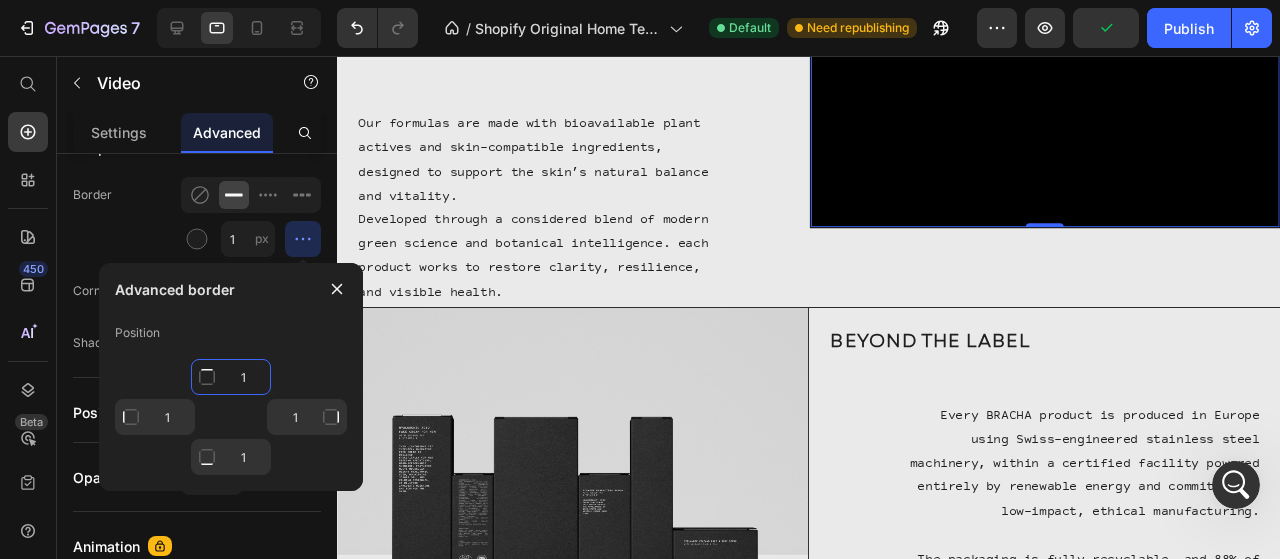 click on "1" 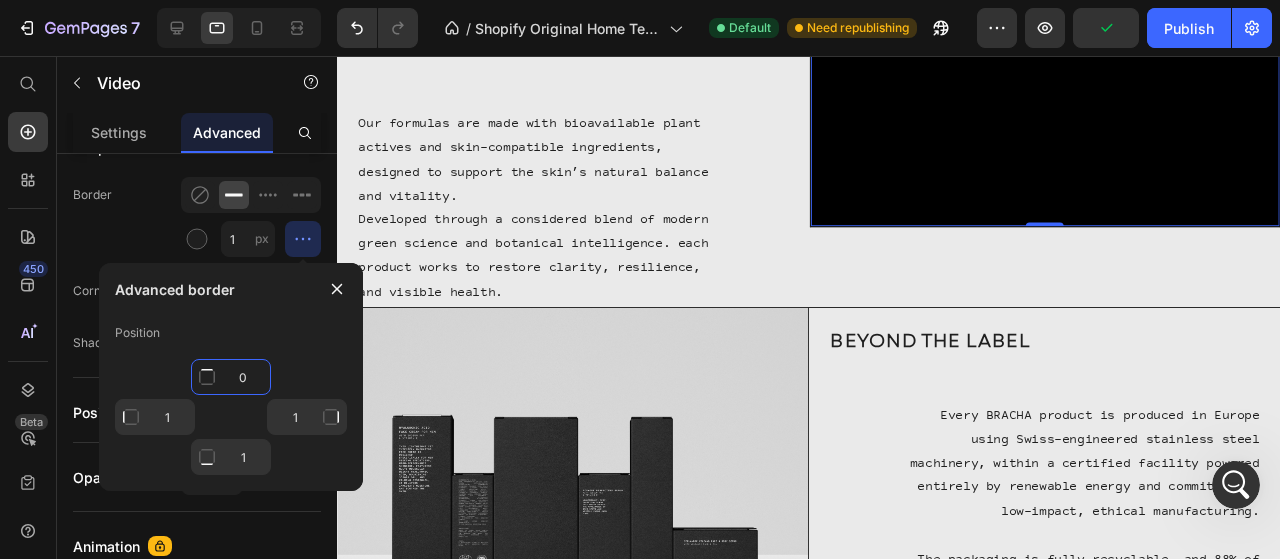 type on "0" 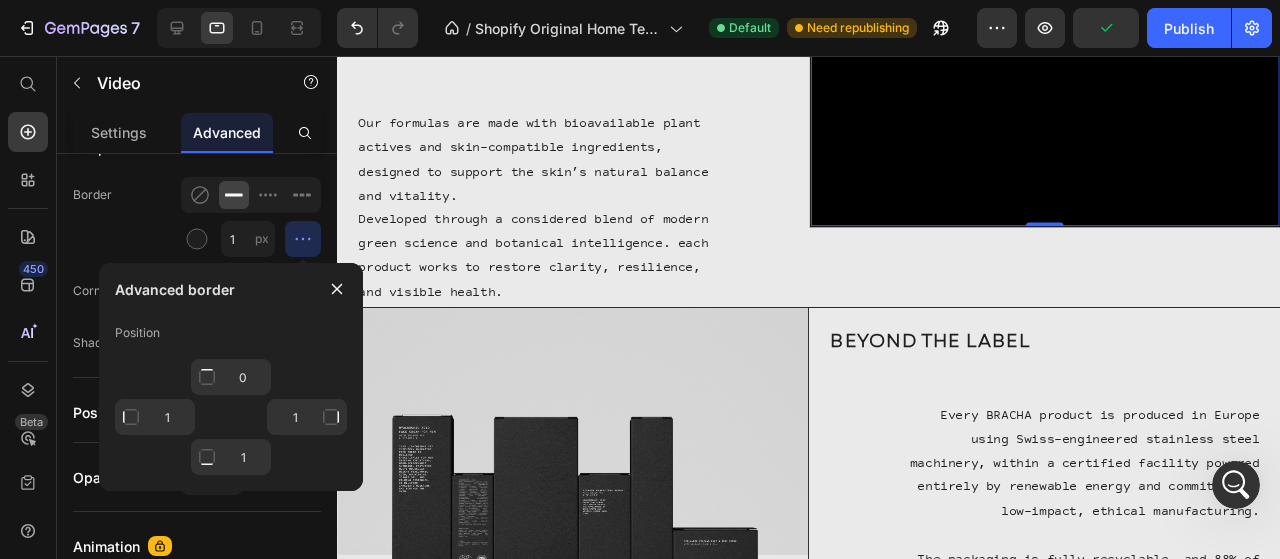 click at bounding box center [331, 417] 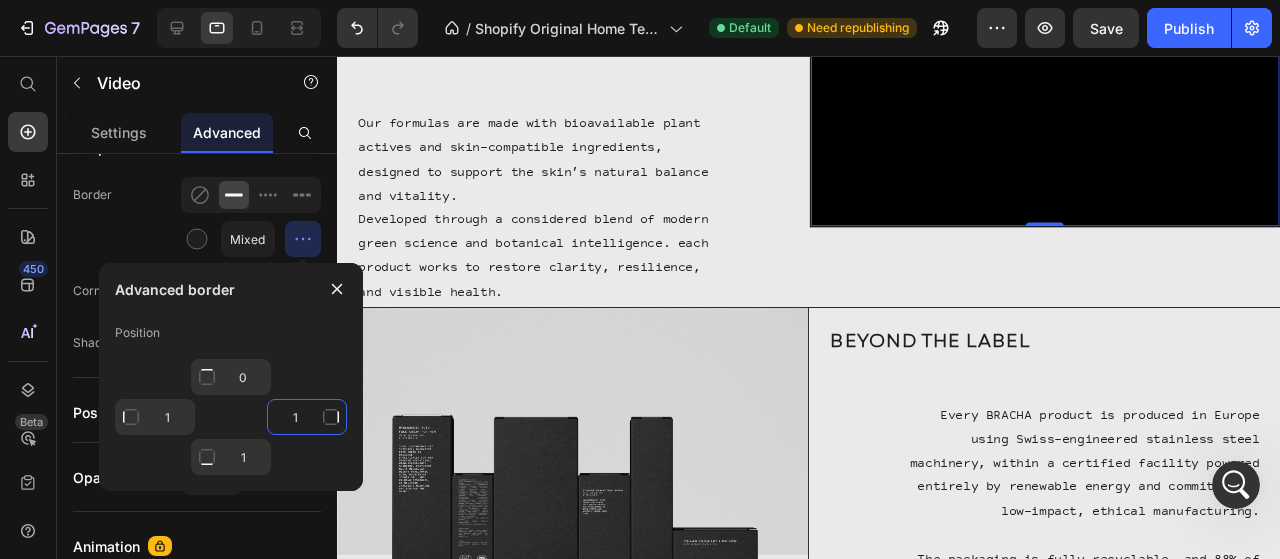 click on "1" 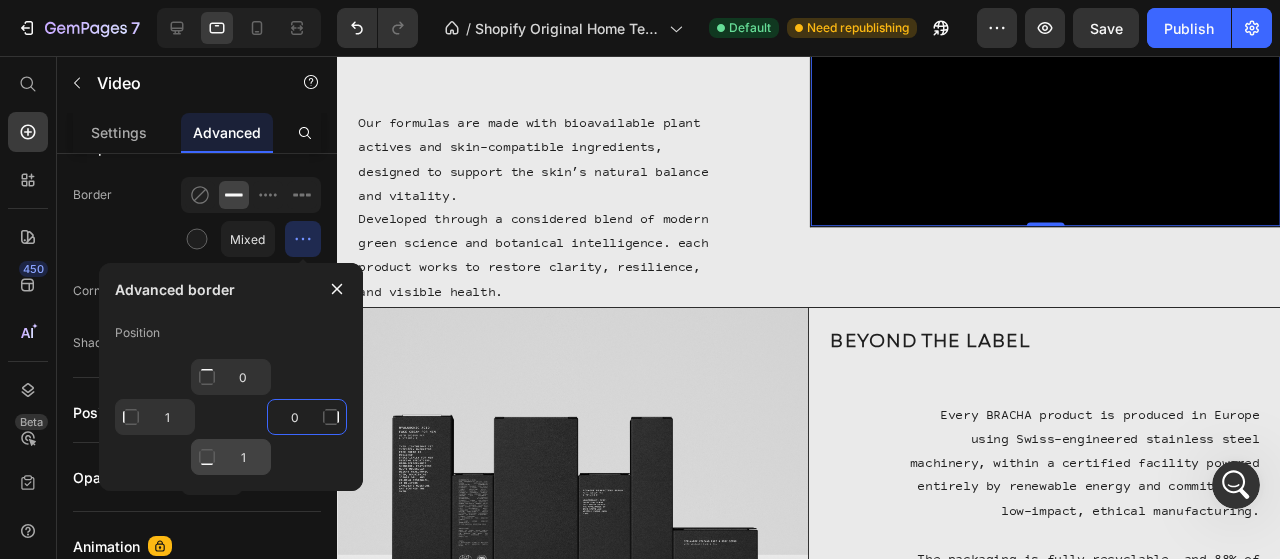 type on "0" 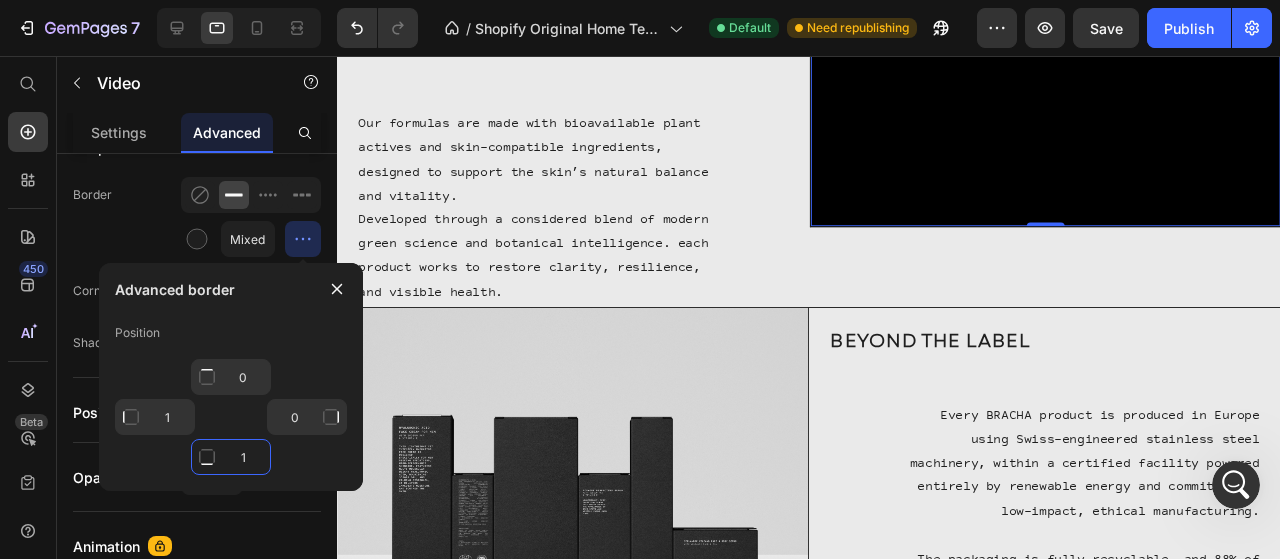 click on "1" 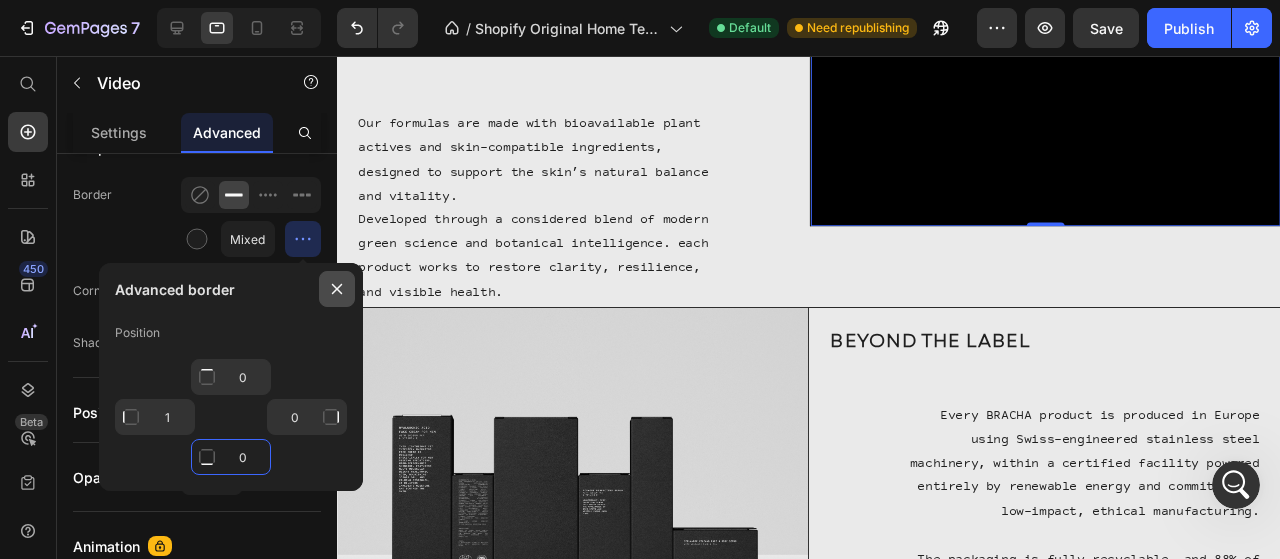type on "0" 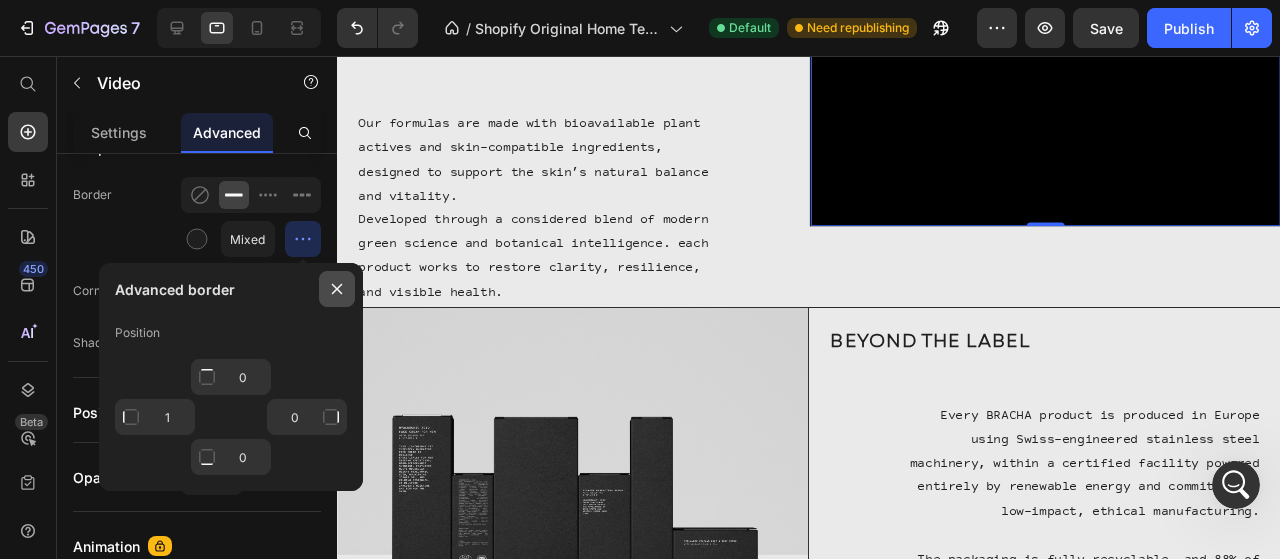 click 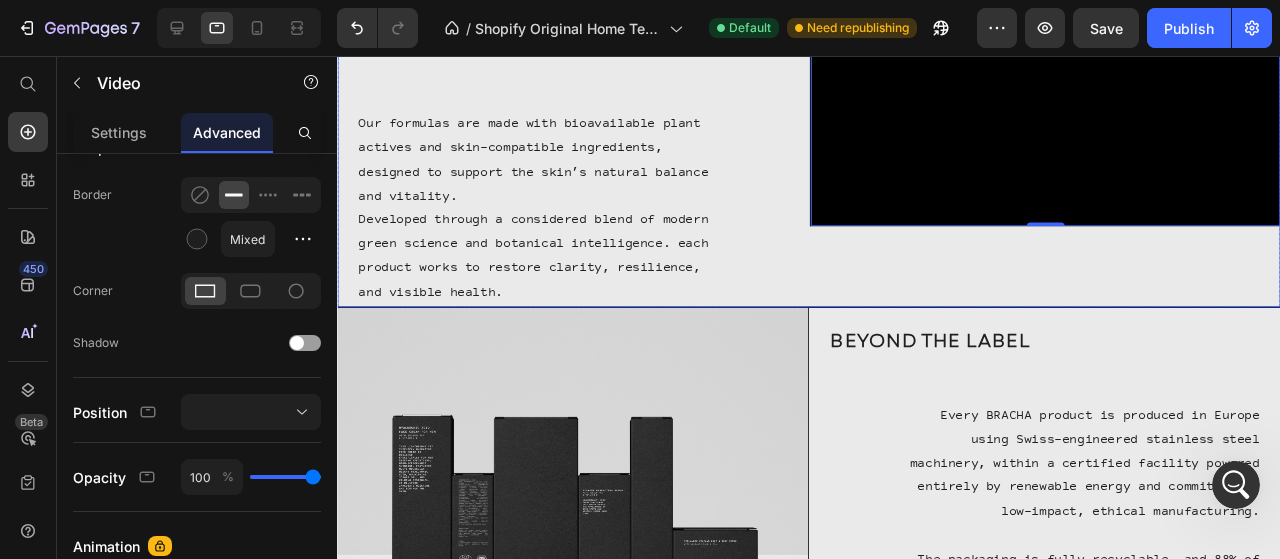 scroll, scrollTop: 1546, scrollLeft: 0, axis: vertical 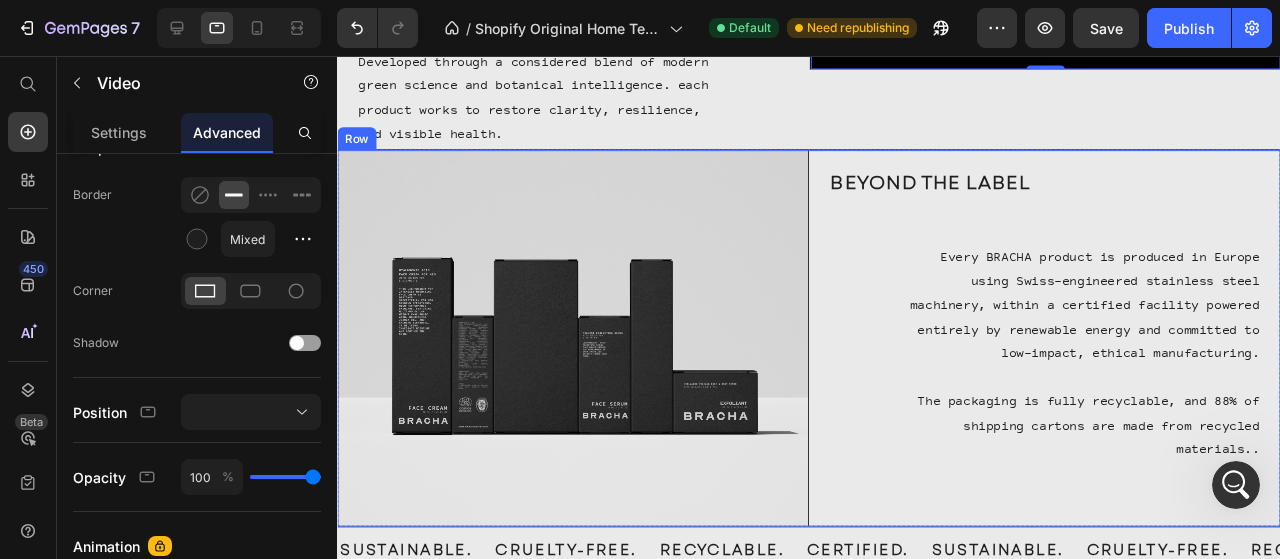 click on "BEYOND THE LABEL Text Block Every [BRAND] product is produced in Europe using Swiss-engineered stainless steel machinery, within a certified facility powered entirely by renewable energy and committed to low-impact, ethical manufacturing. ​ The packaging is fully recyclable, and 88% of shipping cartons are made from recycled materials.. Text Block" at bounding box center [1082, 353] 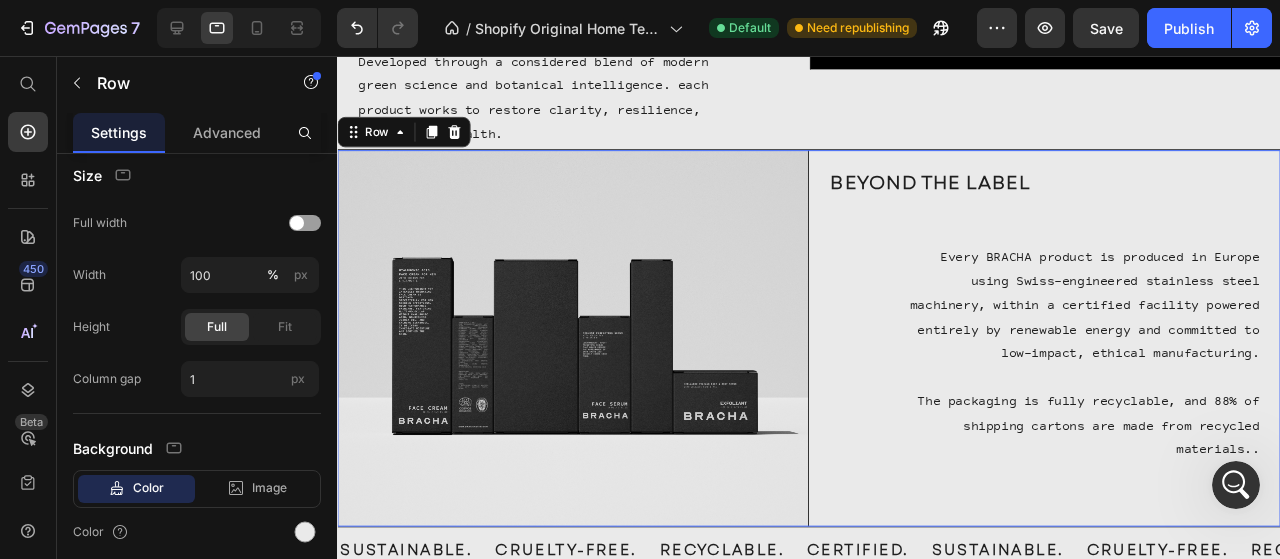 scroll, scrollTop: 0, scrollLeft: 0, axis: both 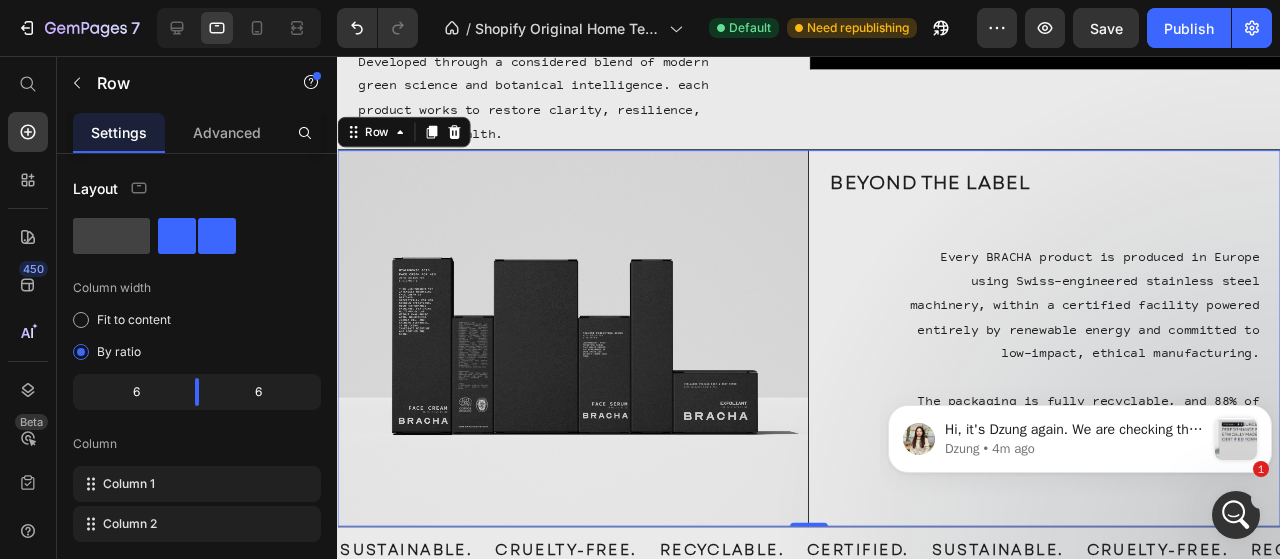 click on "Hi, it's [NAME] again. We are checking the font issue and found that there is one more code that affects the font style.    We also noticed the heading is created by the text block element, can we make changes to your main page and publish the page to check if the issue still persists? [NAME] • [TIME]" at bounding box center (1080, 435) 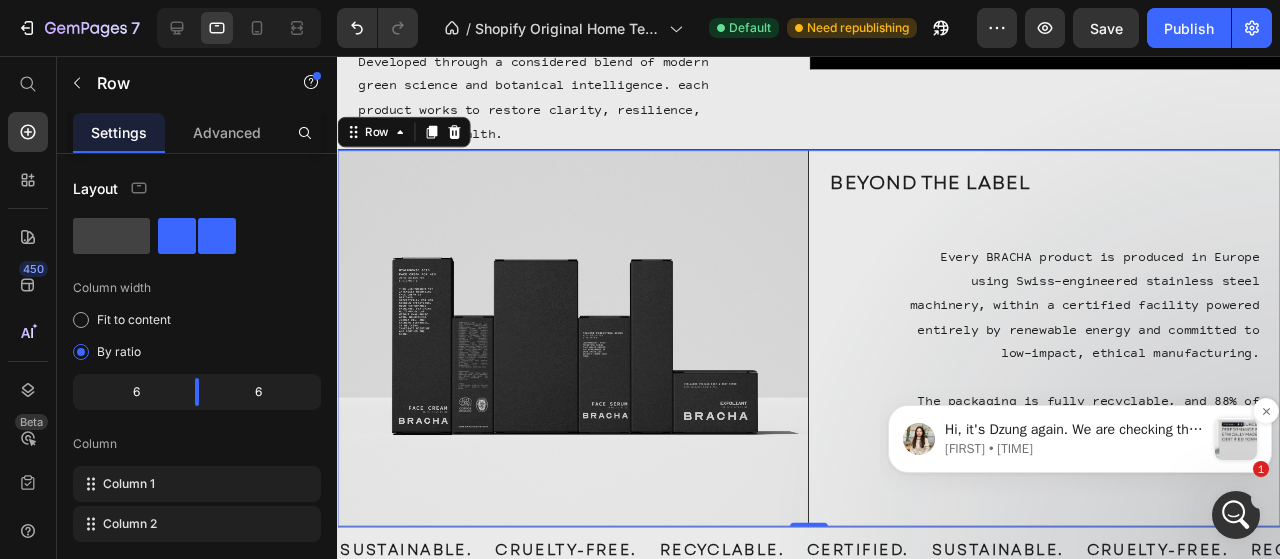 click on "Hi, it's Dzung again. We are checking the font issue and found that there is one more code that affects the font style.    We also noticed the heading is created by the text block element, can we make changes to your main page and publish the page to check if the issue still persists?" at bounding box center [1075, 430] 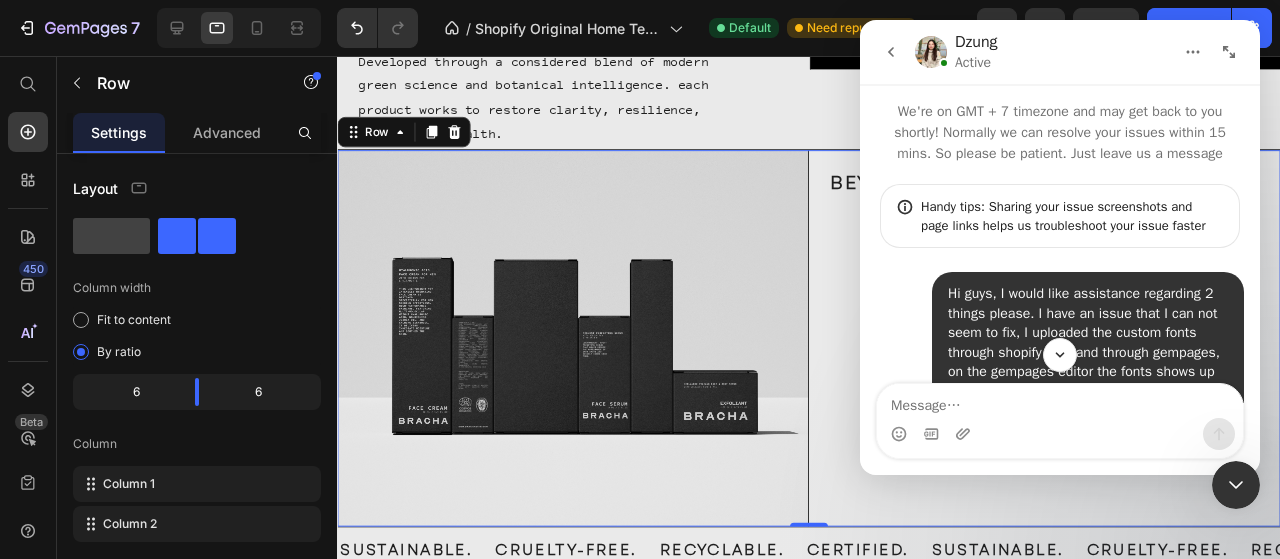 scroll, scrollTop: 2, scrollLeft: 0, axis: vertical 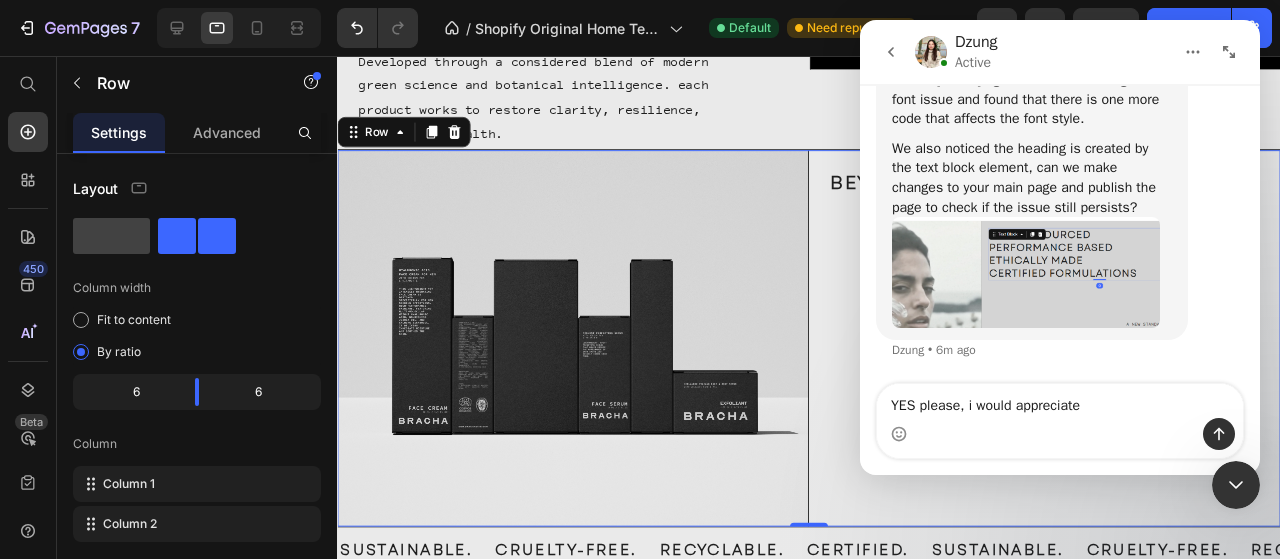 type on "YES please, i would appreciate" 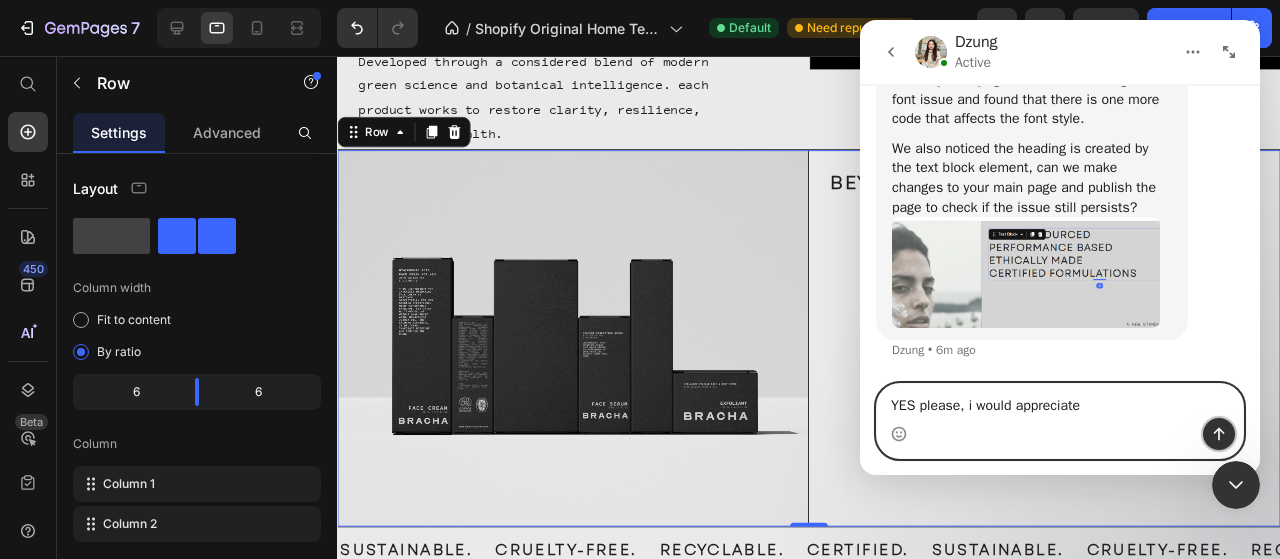 click 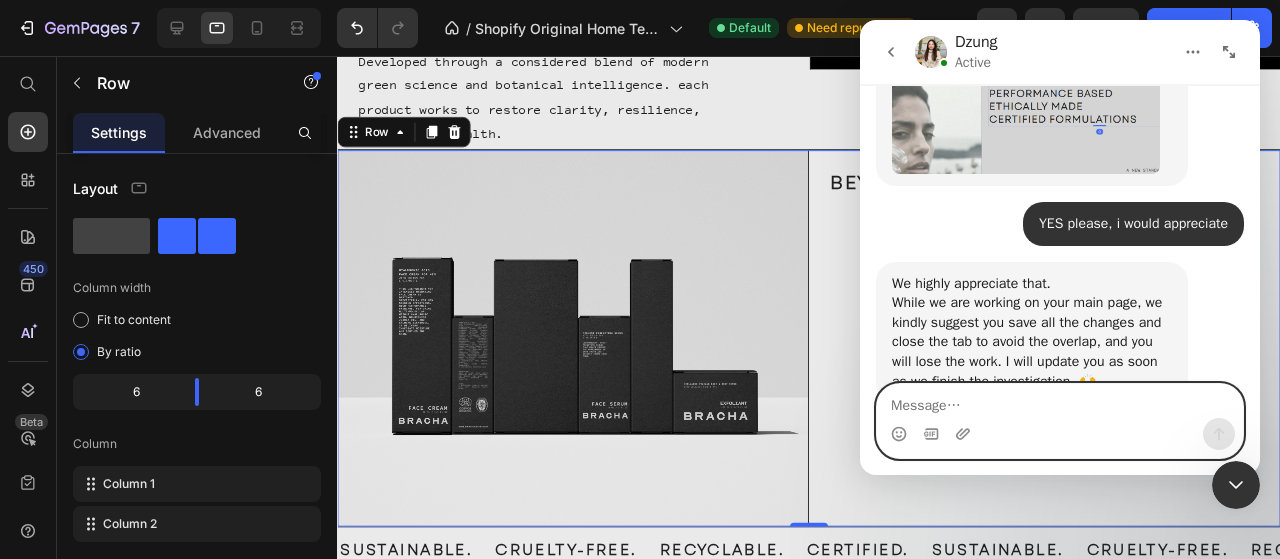 scroll, scrollTop: 5724, scrollLeft: 0, axis: vertical 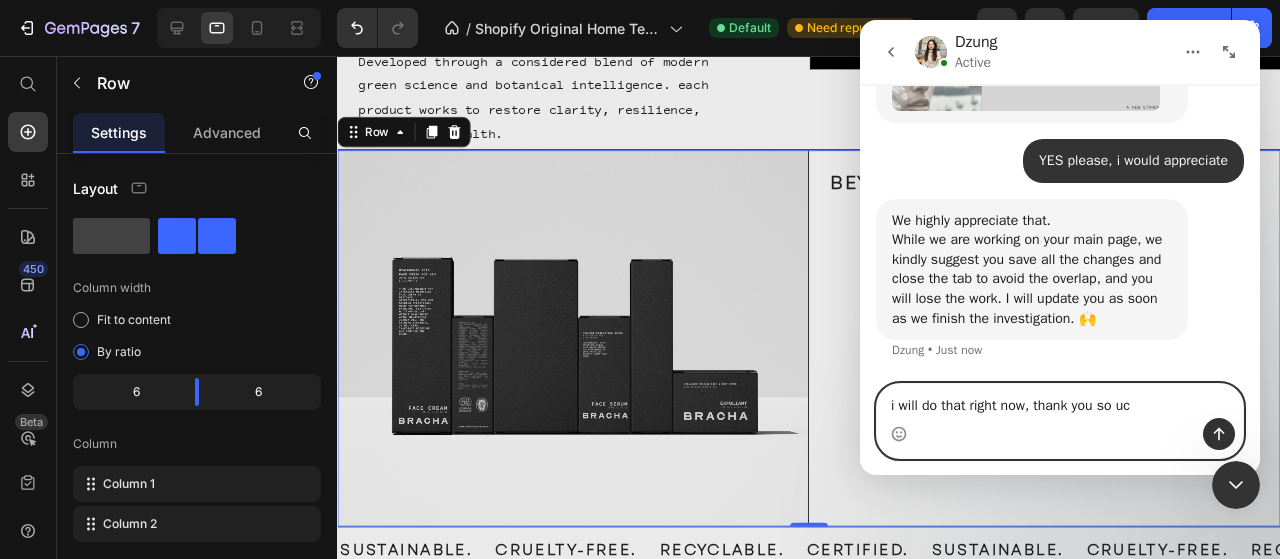 type on "i will do that right now, thank you so uch" 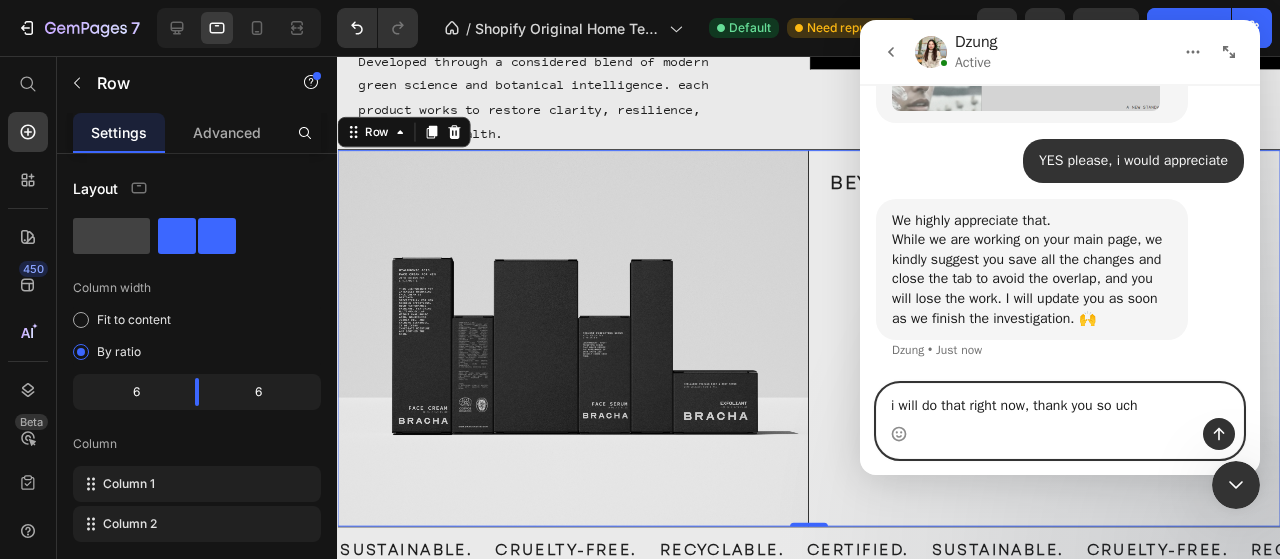 type 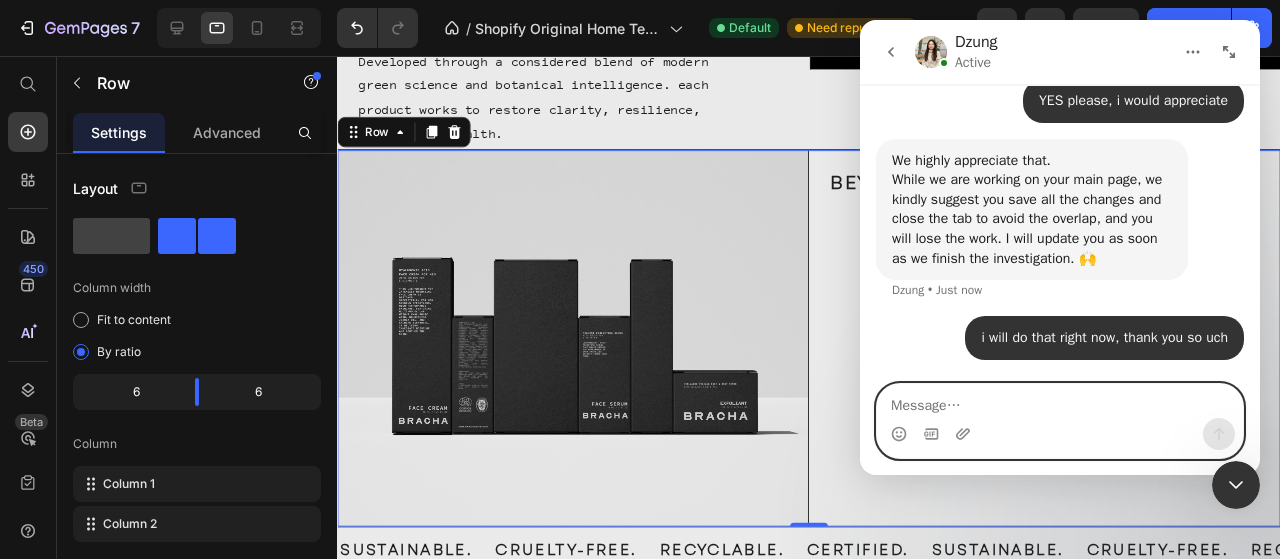 scroll, scrollTop: 5784, scrollLeft: 0, axis: vertical 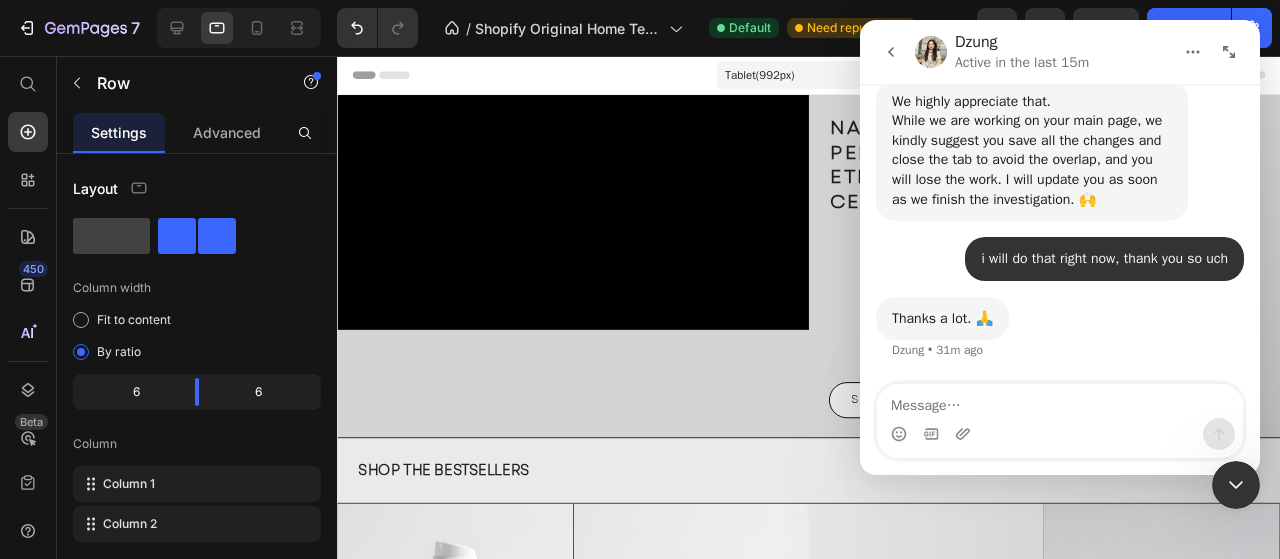 click 